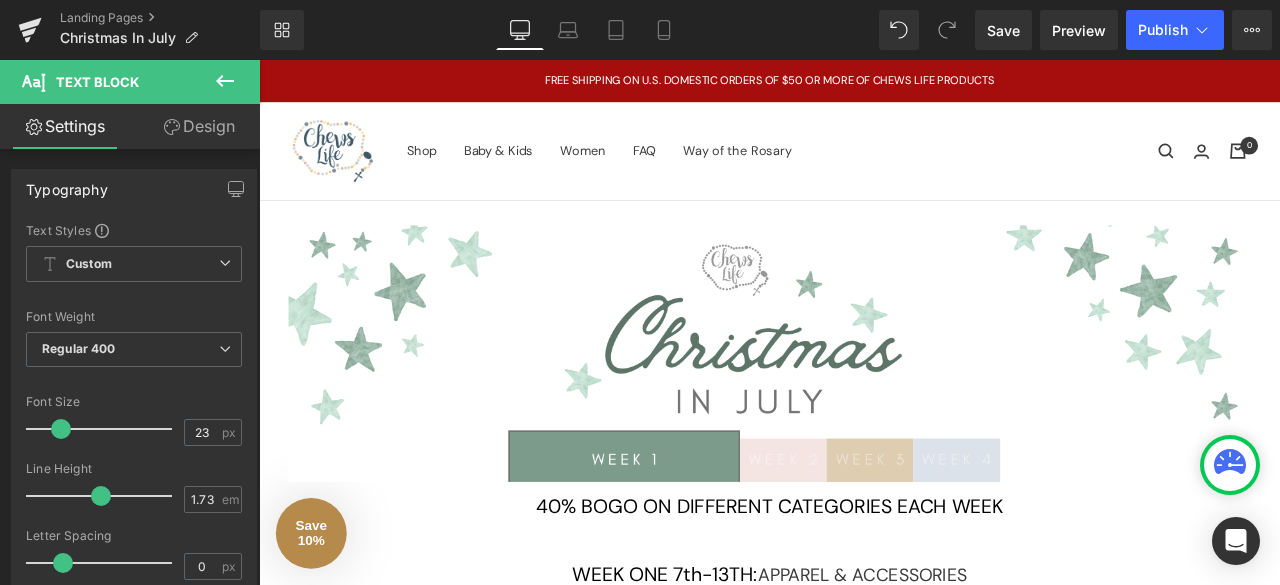 scroll, scrollTop: 0, scrollLeft: 0, axis: both 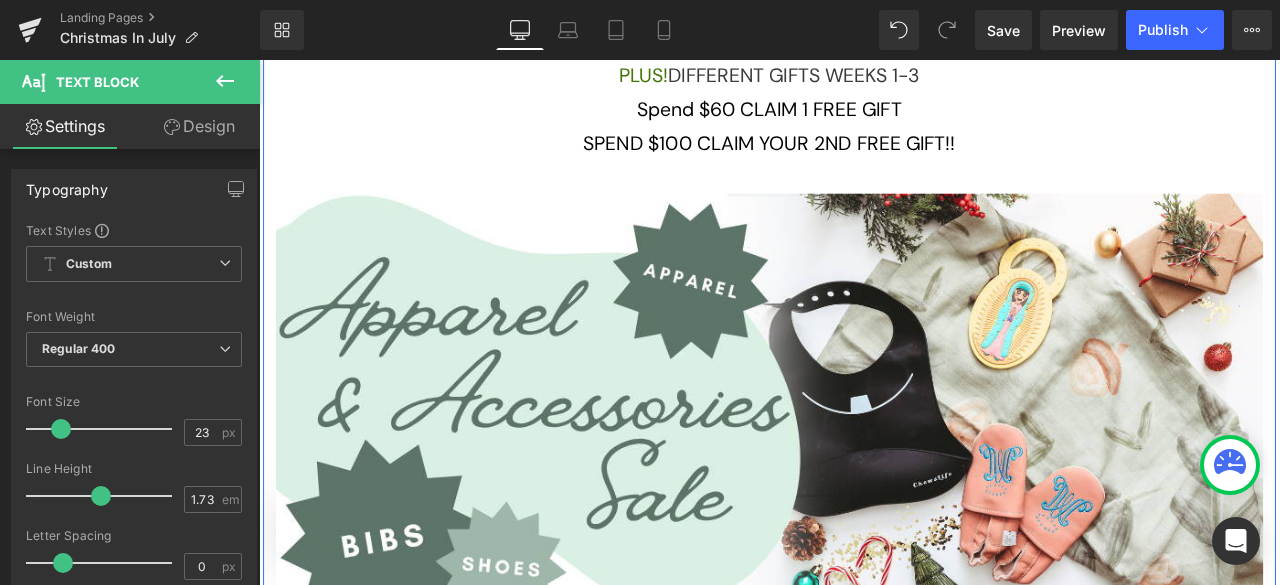 click at bounding box center [864, 489] 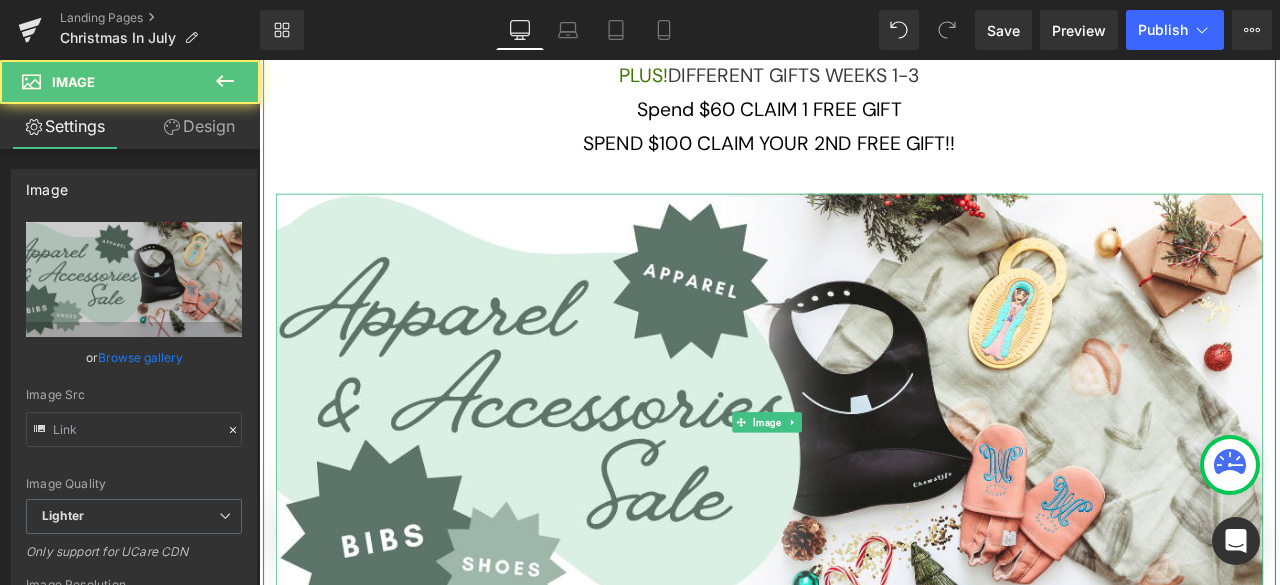 type on "[URL][DOMAIN_NAME]" 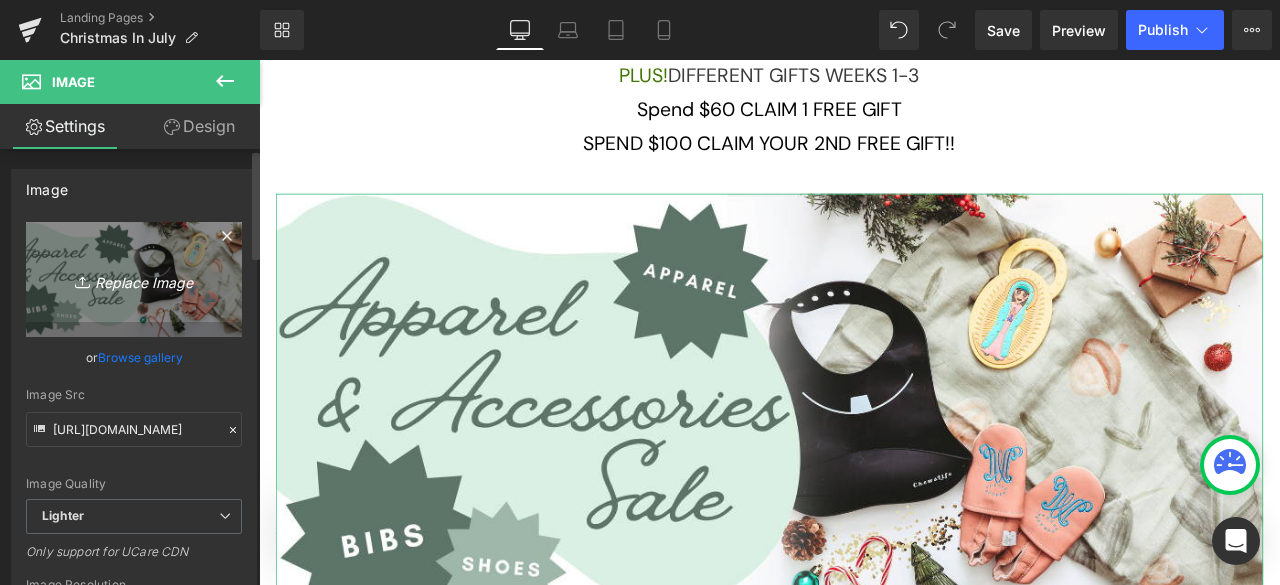 click on "Replace Image" at bounding box center [134, 279] 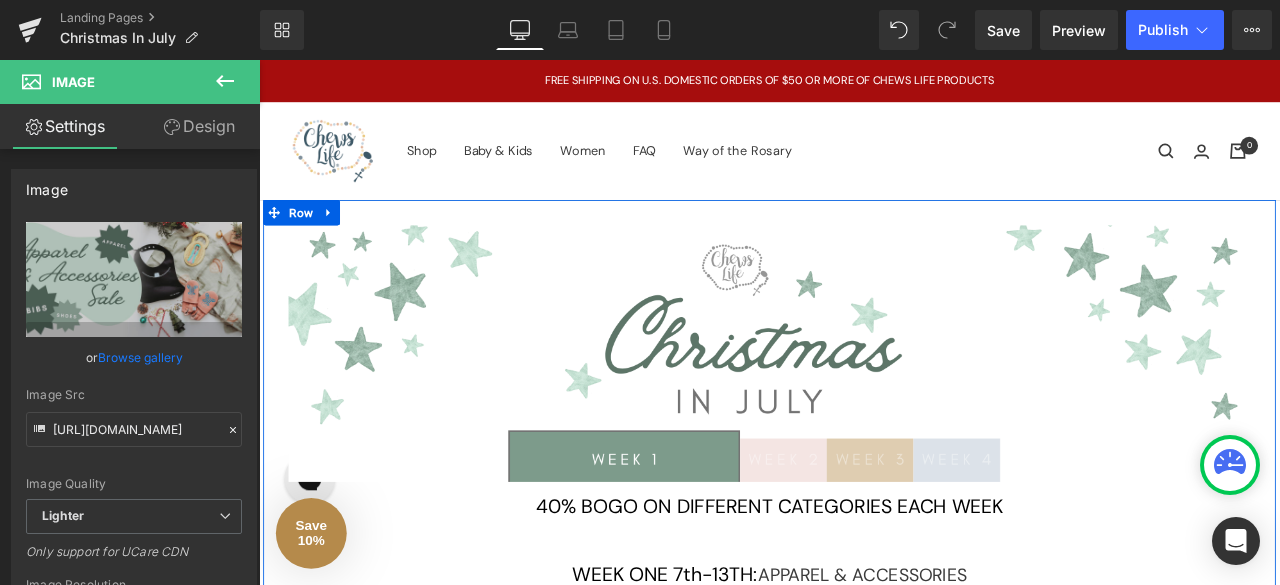 scroll, scrollTop: 68, scrollLeft: 0, axis: vertical 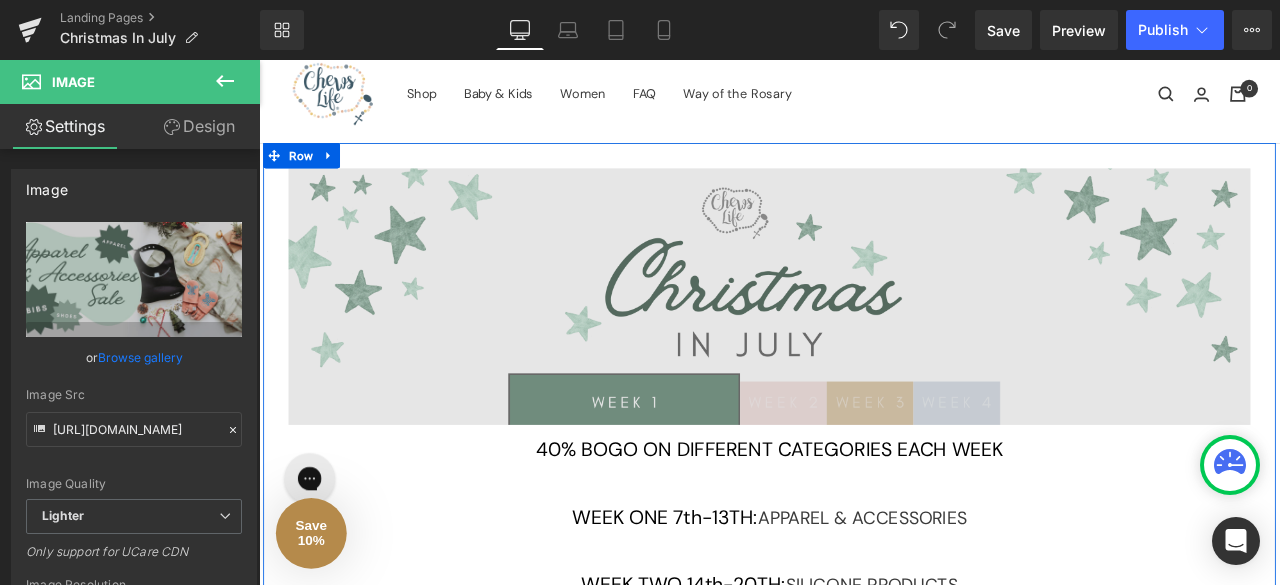 click at bounding box center (864, 340) 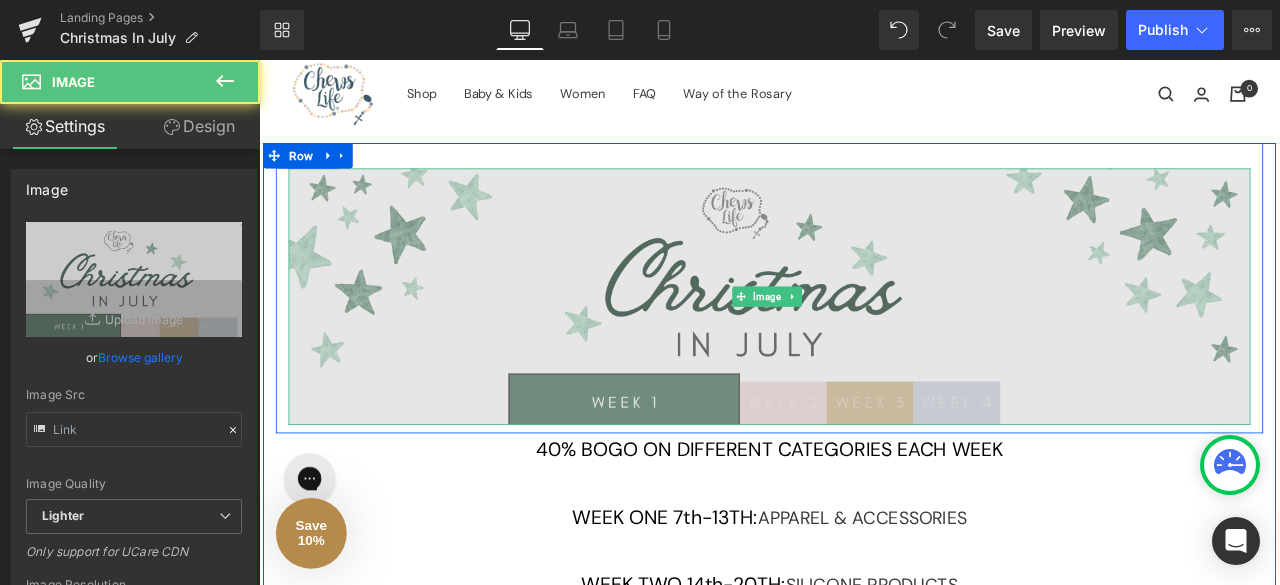 type on "[URL][DOMAIN_NAME]" 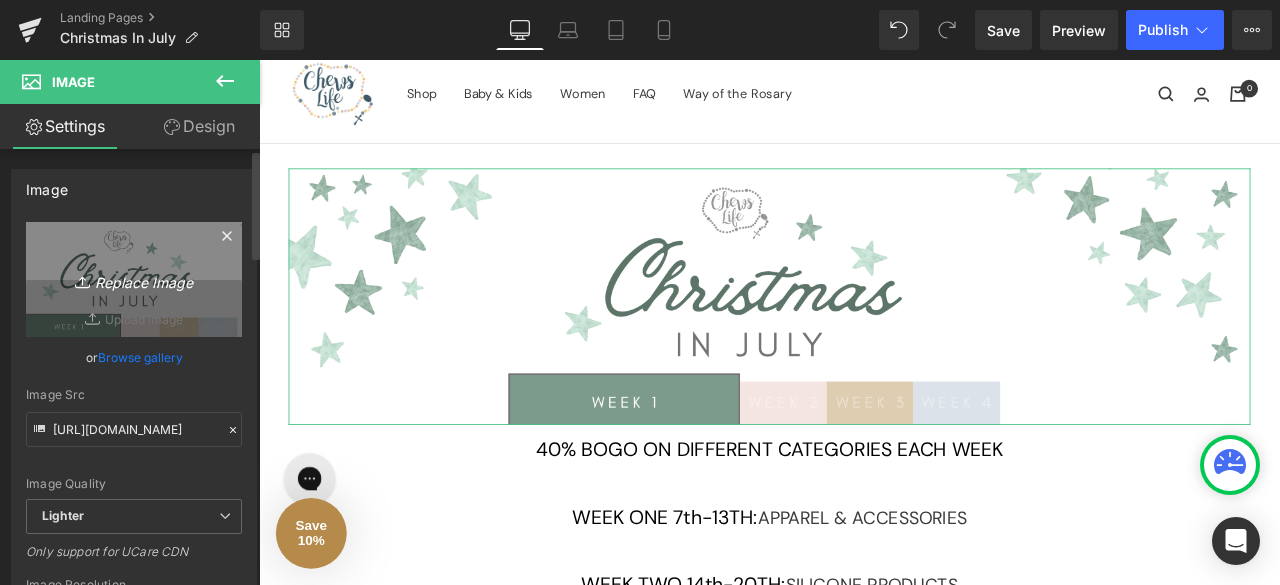 click on "Replace Image" at bounding box center (134, 279) 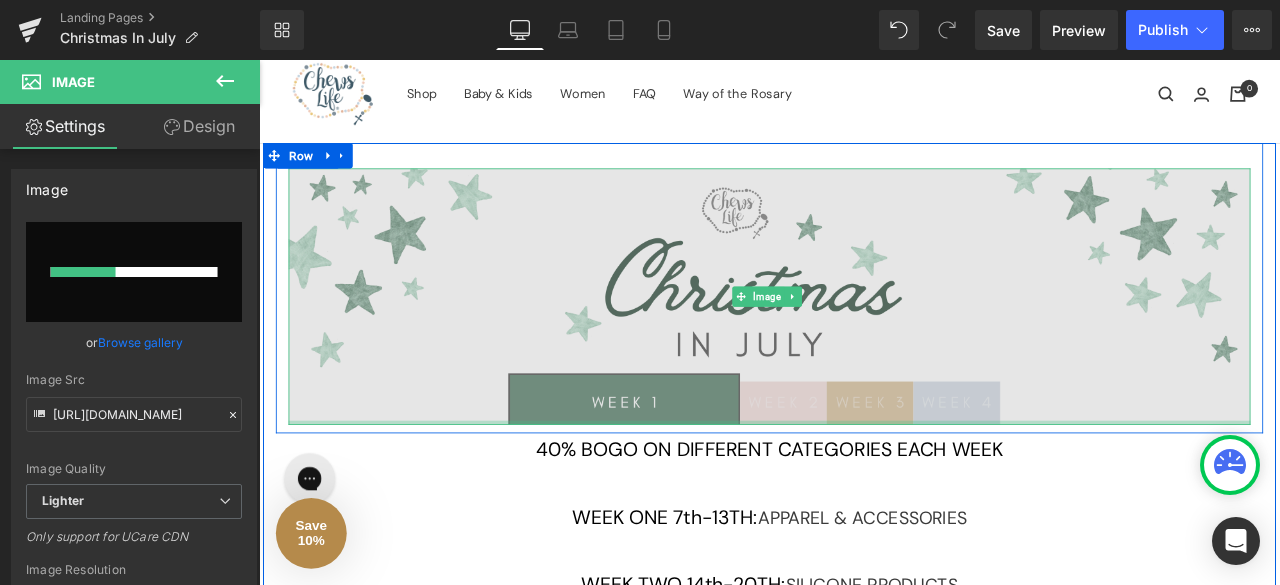 type 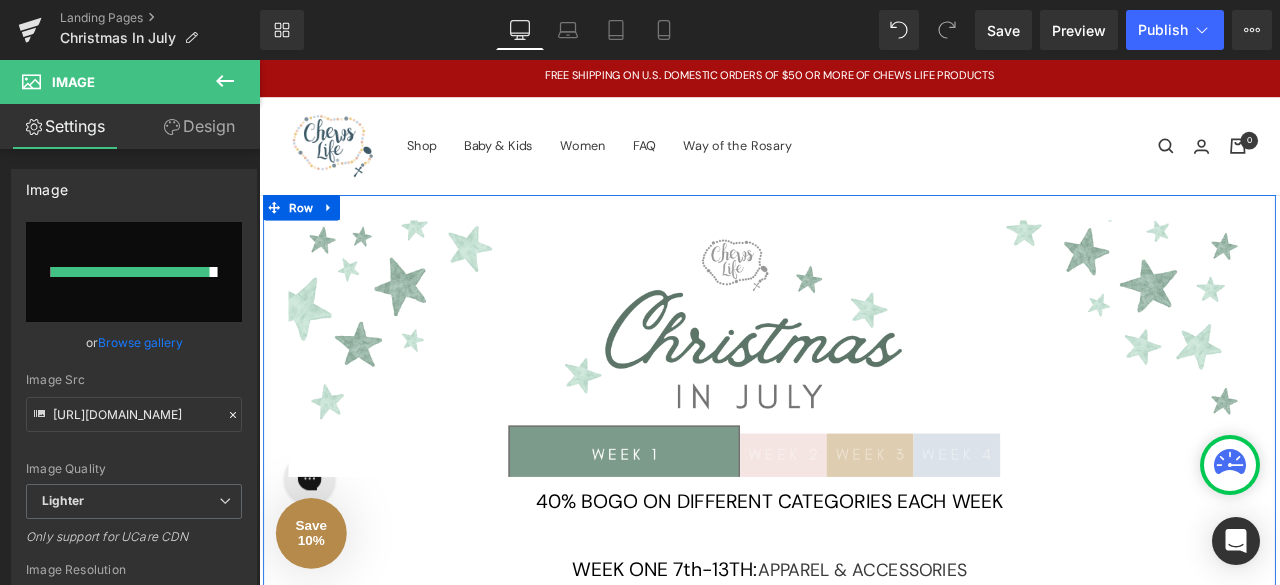 scroll, scrollTop: 0, scrollLeft: 0, axis: both 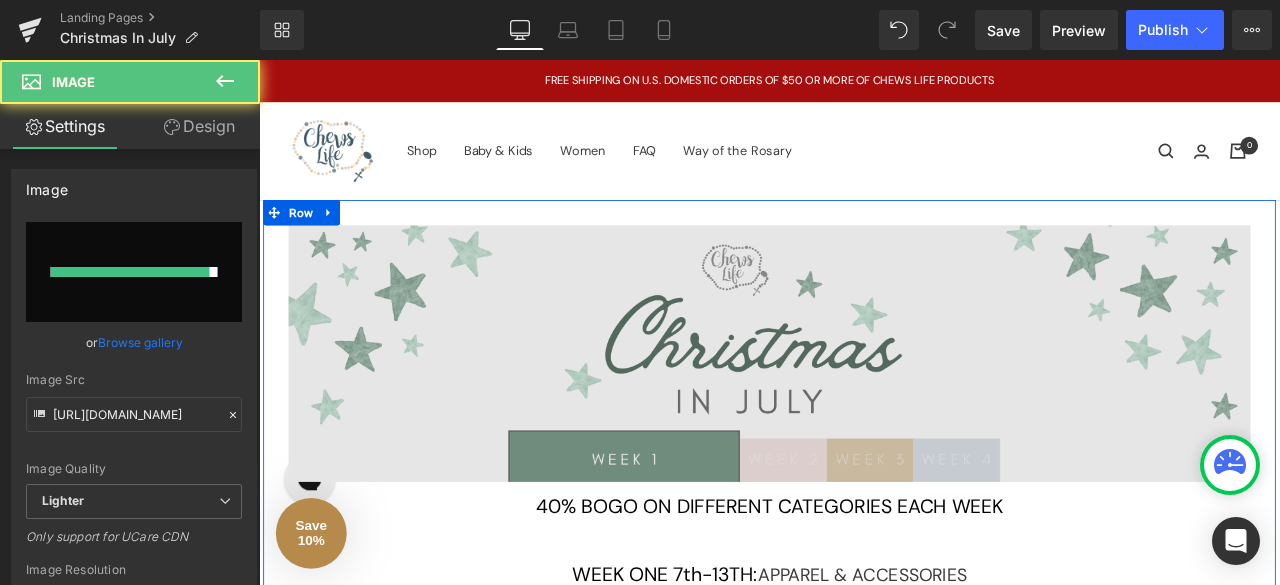 click at bounding box center (864, 408) 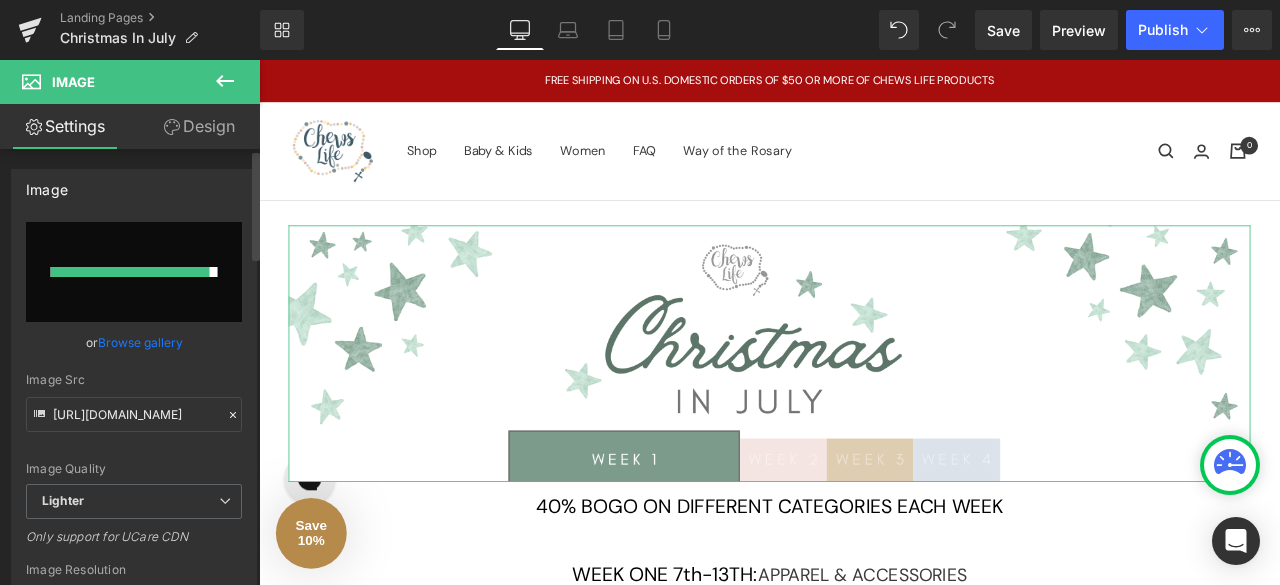 click on "Browse gallery" at bounding box center (140, 342) 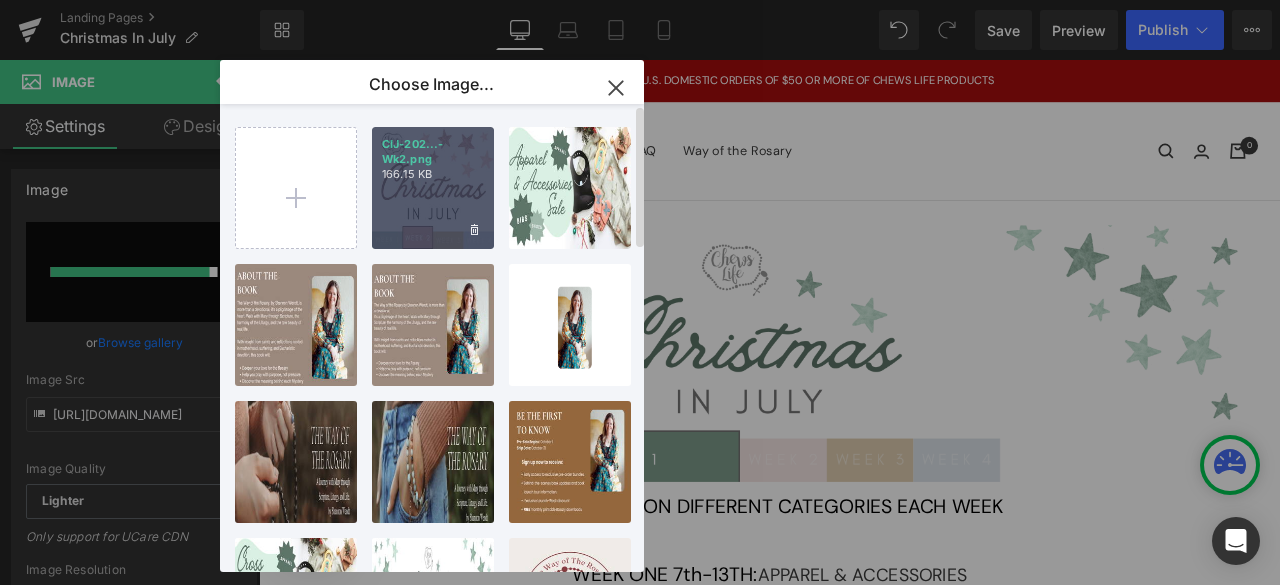 click on "CIJ-202...-Wk2.png 166.15 KB" at bounding box center [433, 188] 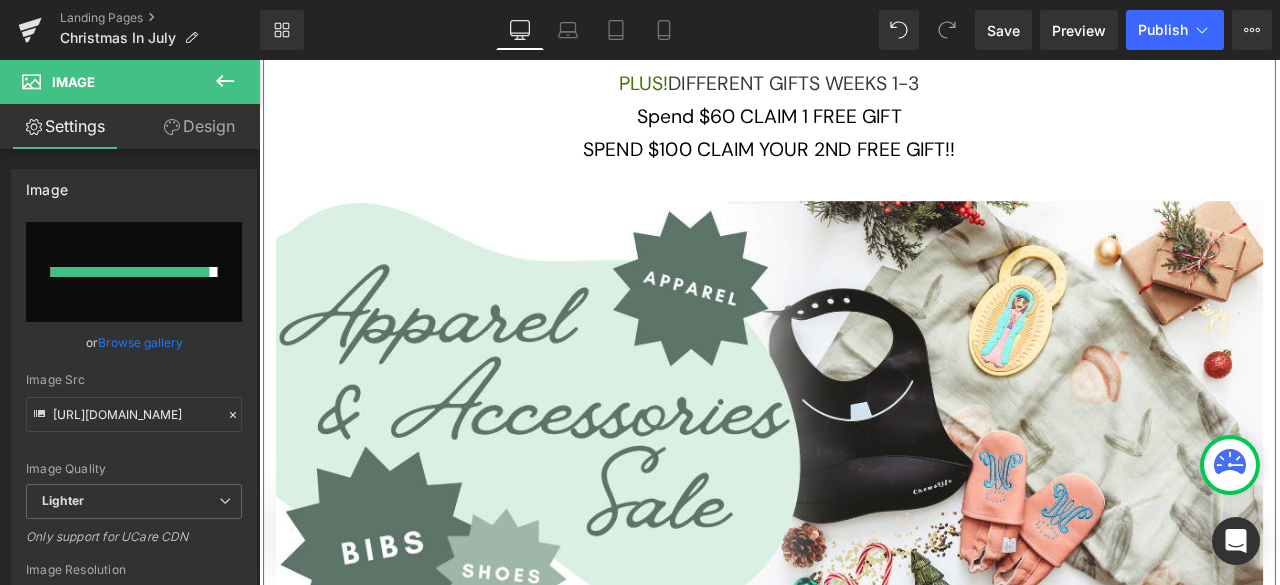 scroll, scrollTop: 1471, scrollLeft: 0, axis: vertical 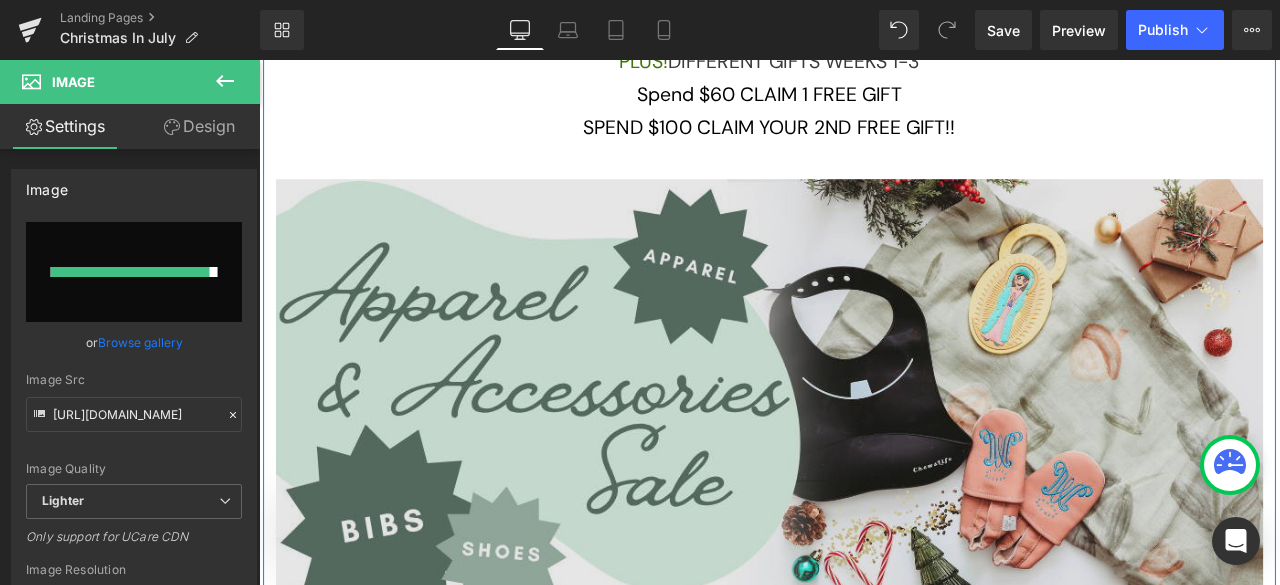 click at bounding box center (864, 472) 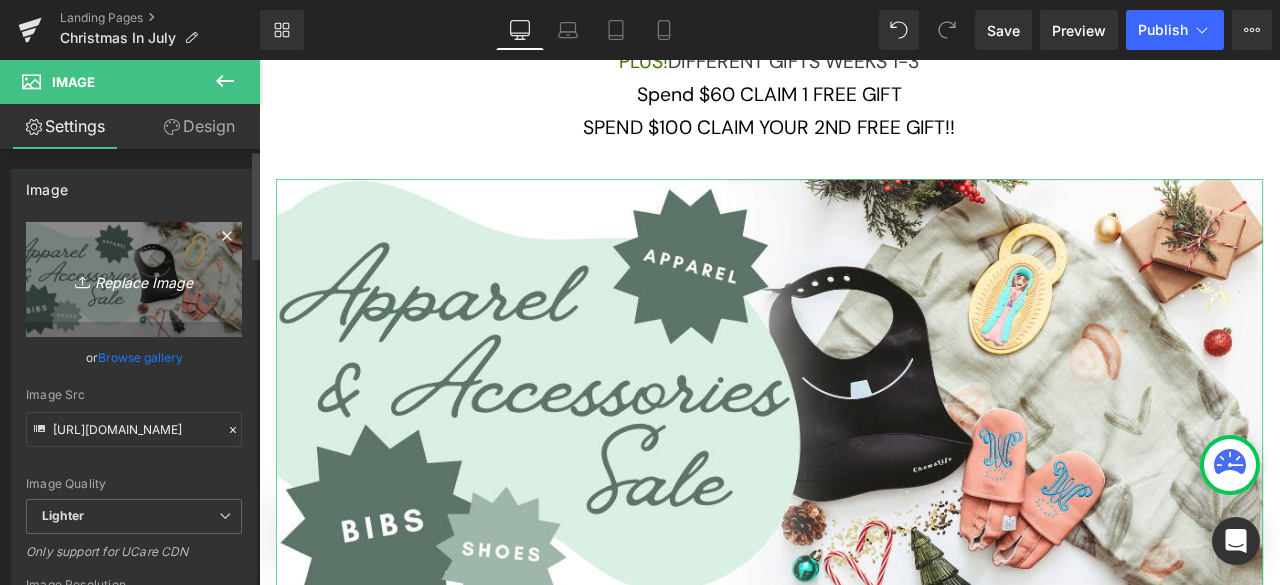 click on "Replace Image" at bounding box center [134, 279] 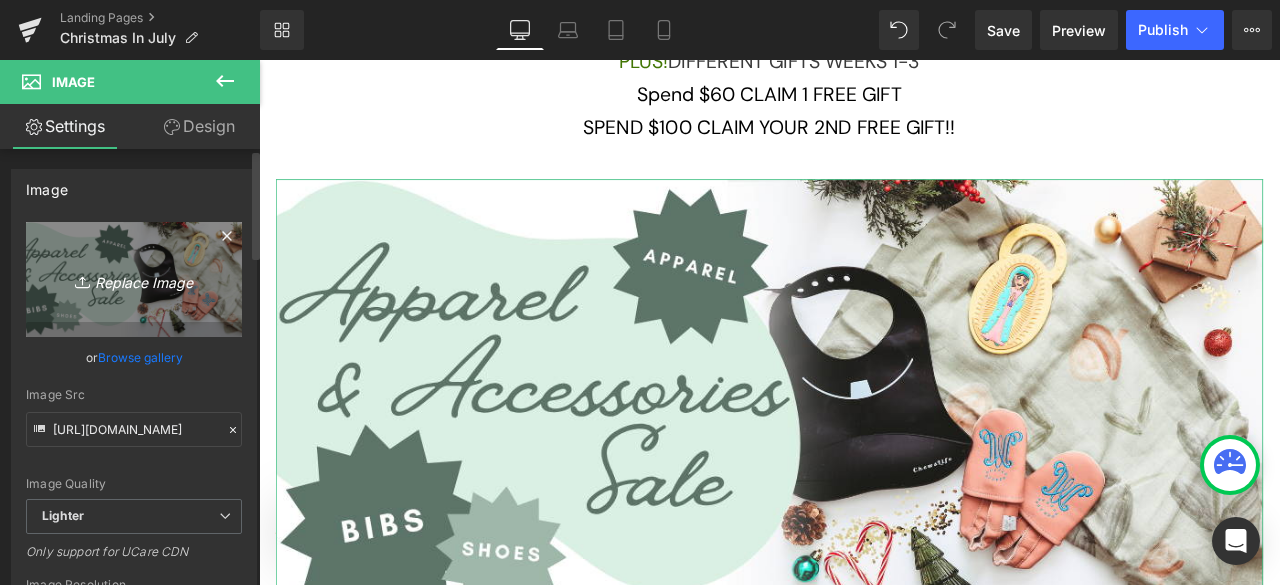 type on "C:\fakepath\Wk1 (2).png" 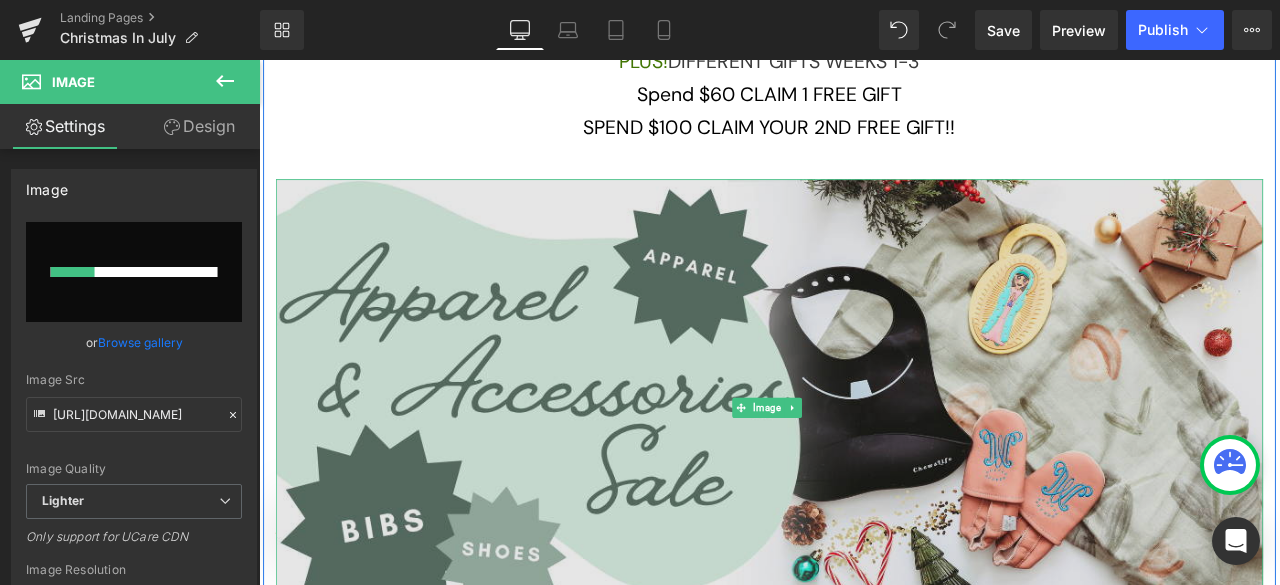 type 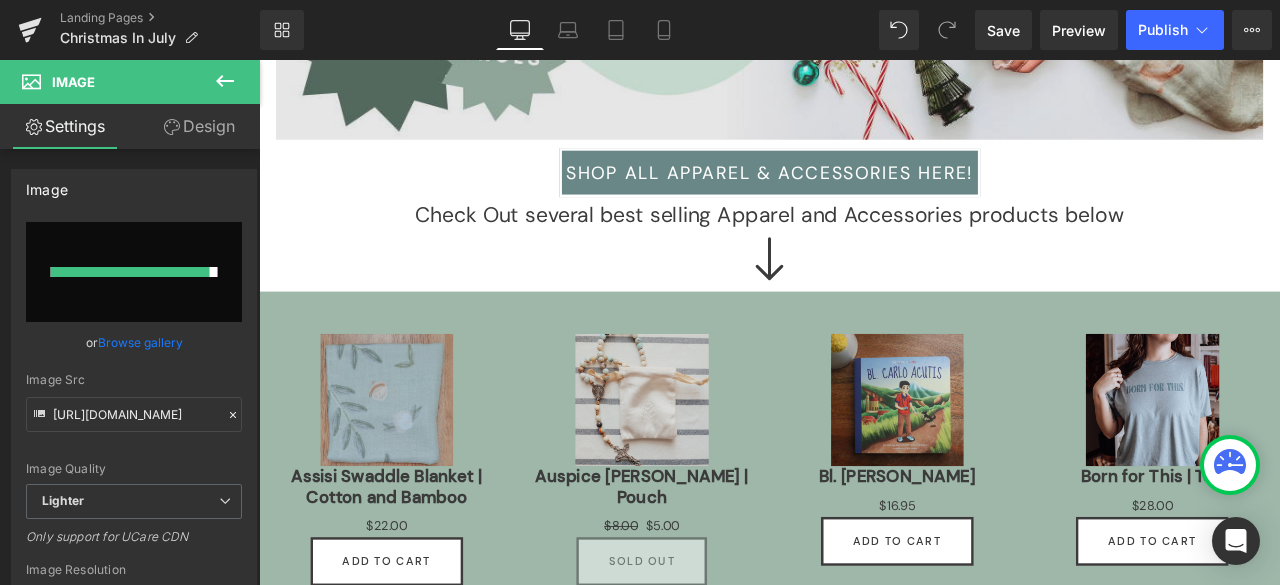 scroll, scrollTop: 2210, scrollLeft: 0, axis: vertical 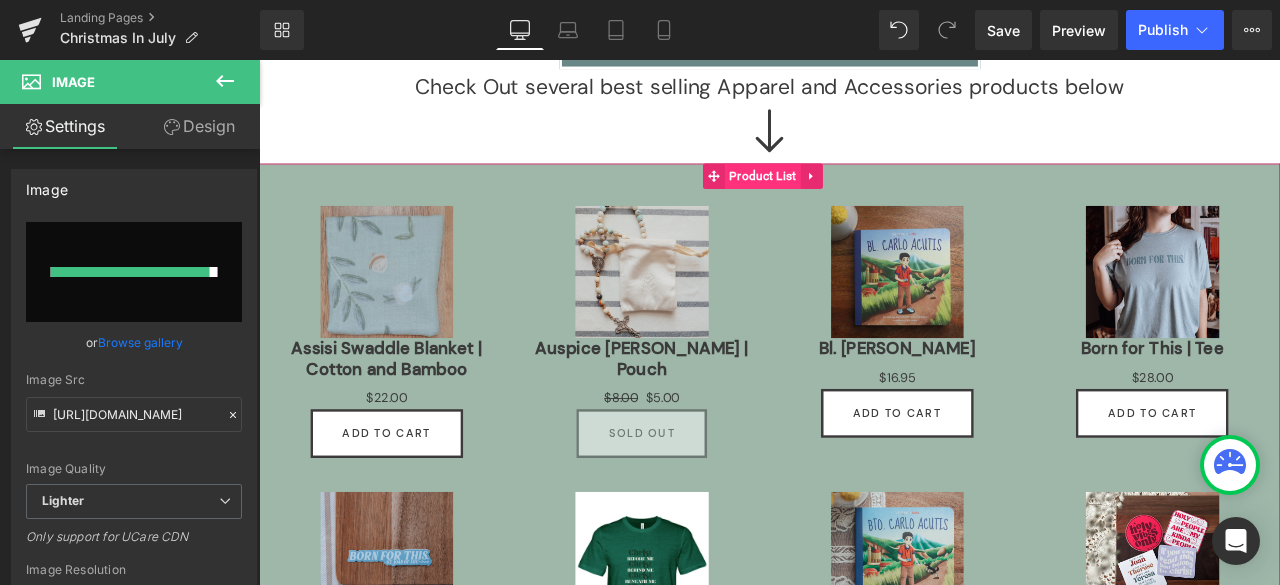 click on "Product List" at bounding box center [857, 198] 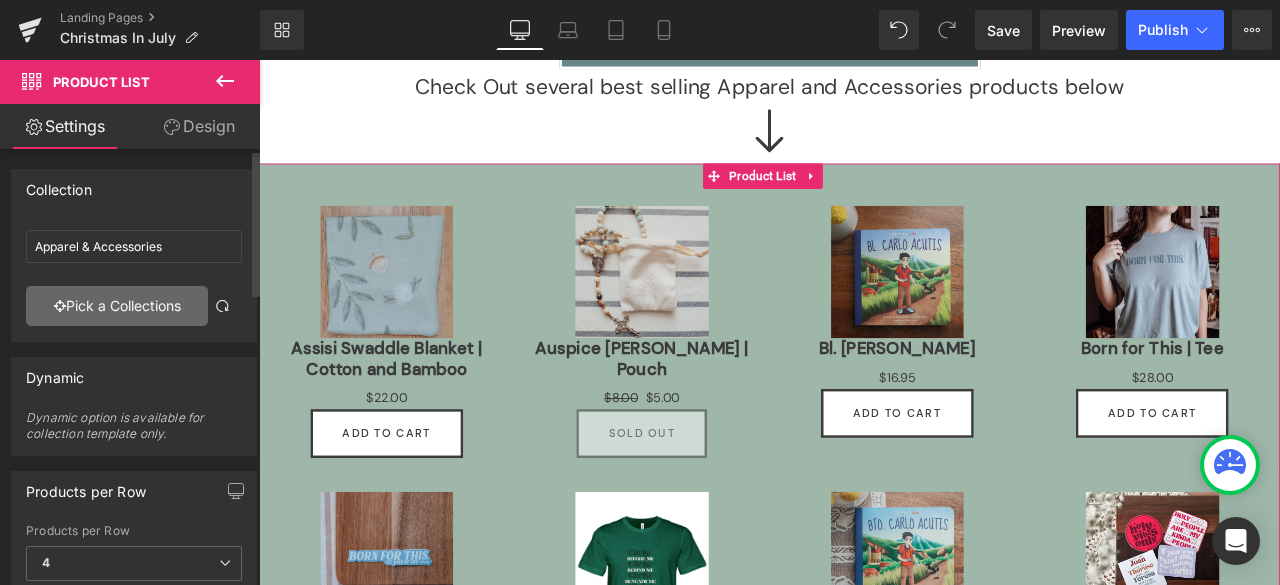 click on "Pick a Collections" at bounding box center [117, 306] 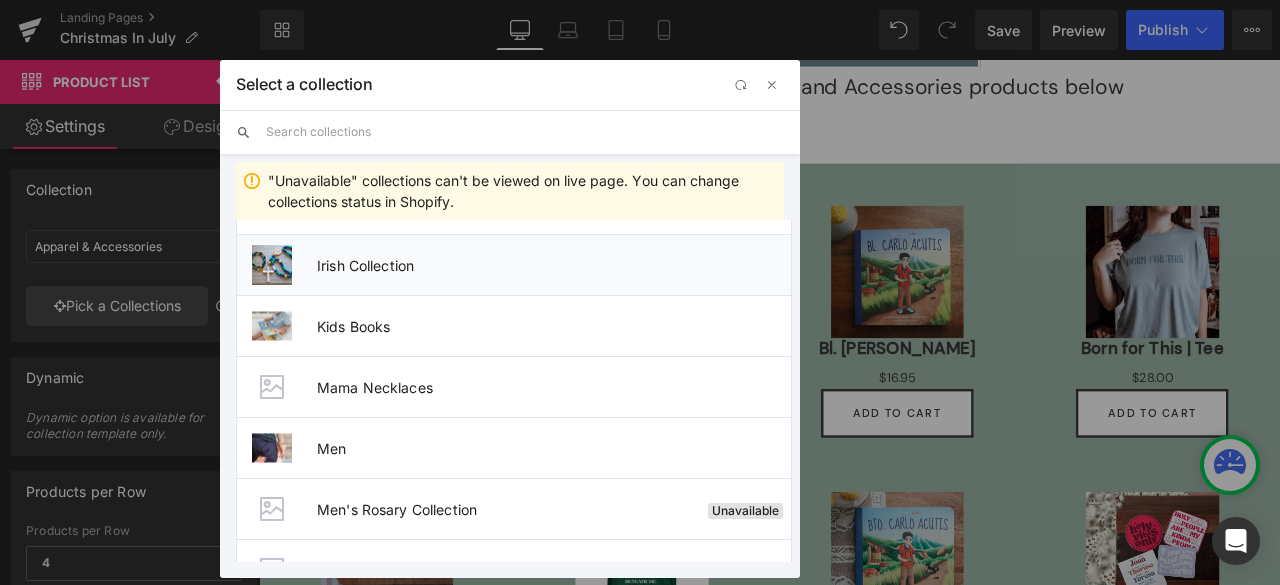 scroll, scrollTop: 4028, scrollLeft: 0, axis: vertical 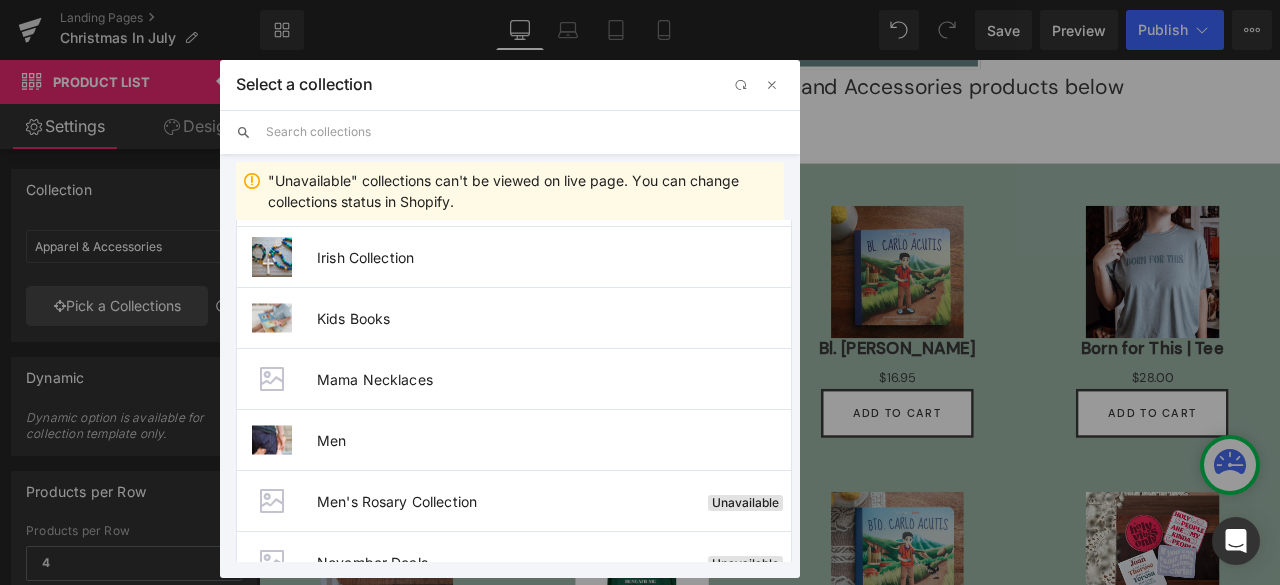click at bounding box center (525, 132) 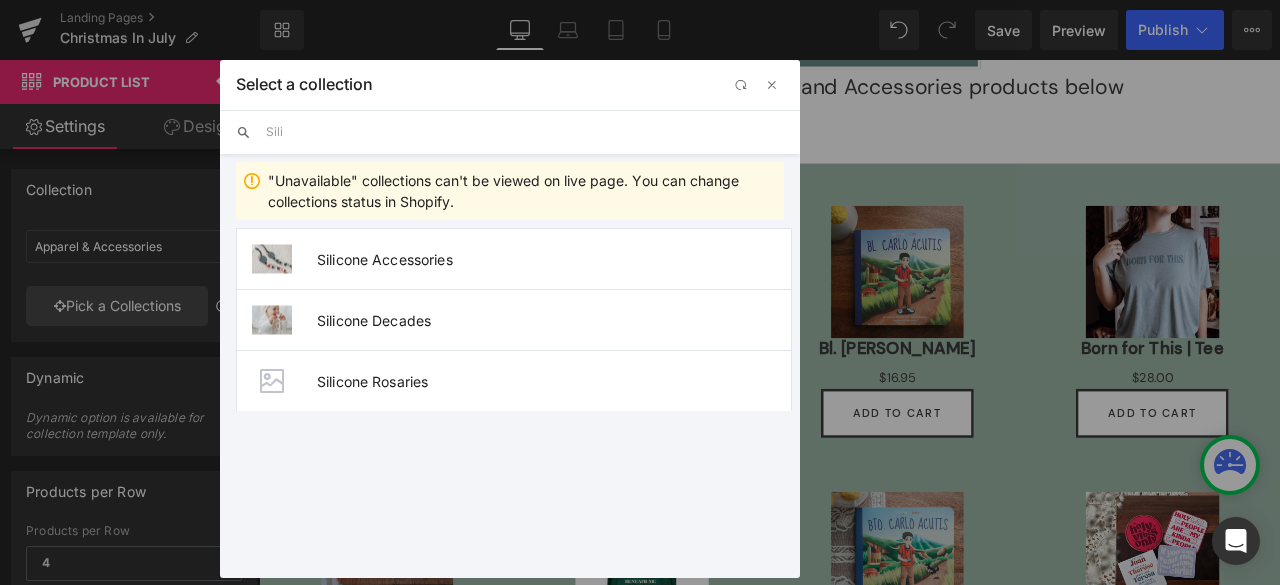 scroll, scrollTop: 0, scrollLeft: 0, axis: both 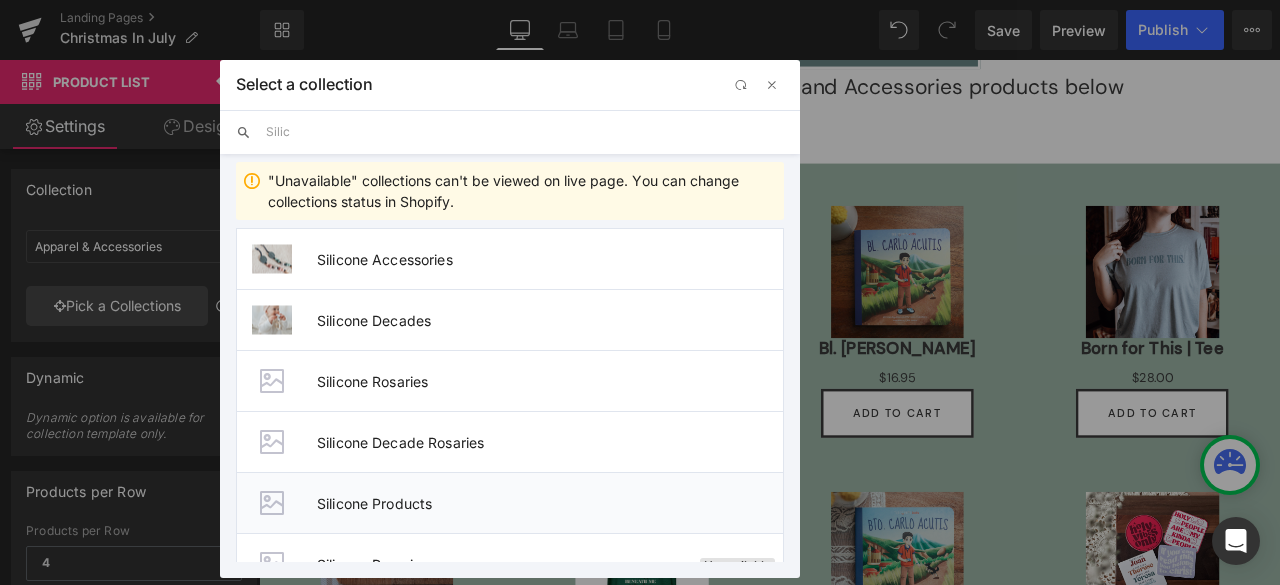 type on "Silic" 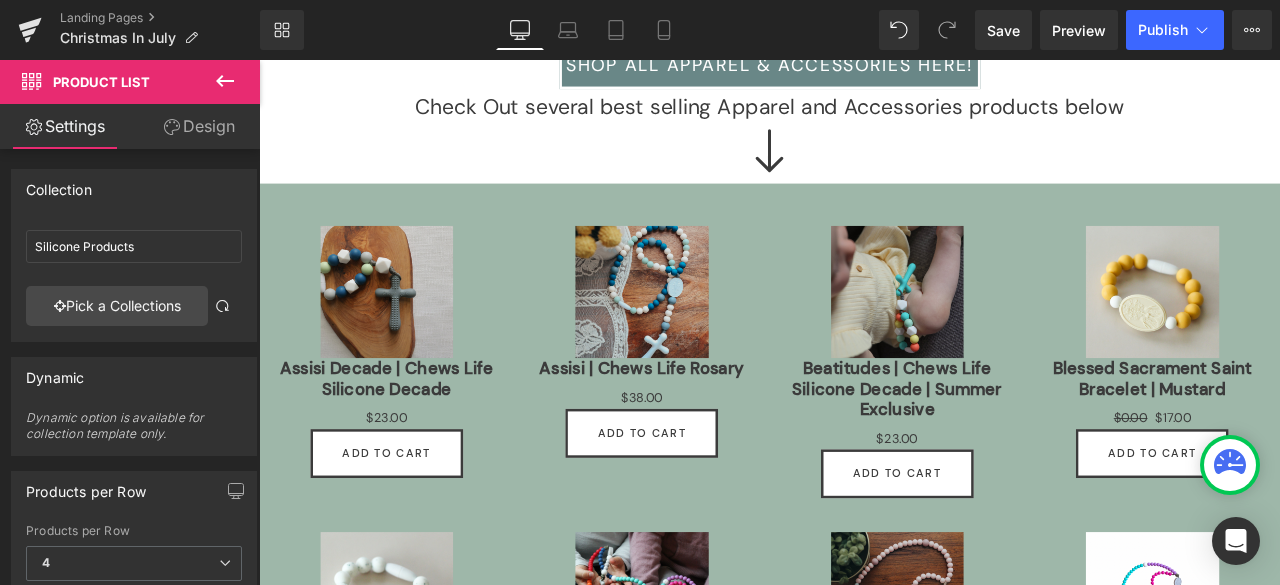 scroll, scrollTop: 2050, scrollLeft: 0, axis: vertical 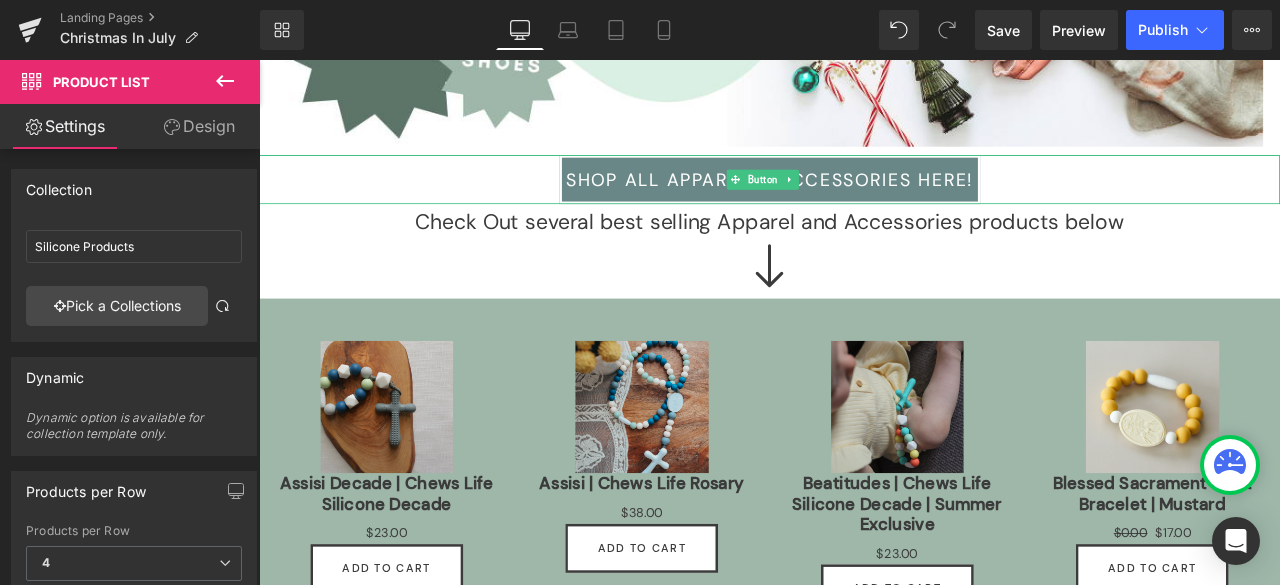 click on "SHOP ALL APPAREL & ACCESSORIES HERE!" at bounding box center (864, 202) 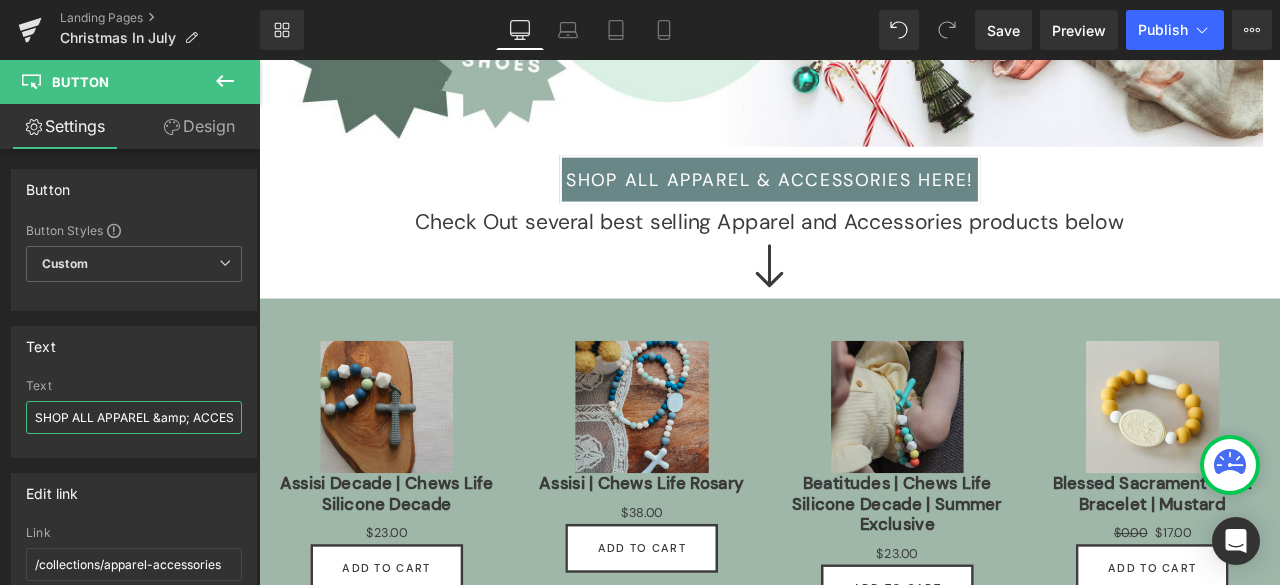 scroll, scrollTop: 0, scrollLeft: 87, axis: horizontal 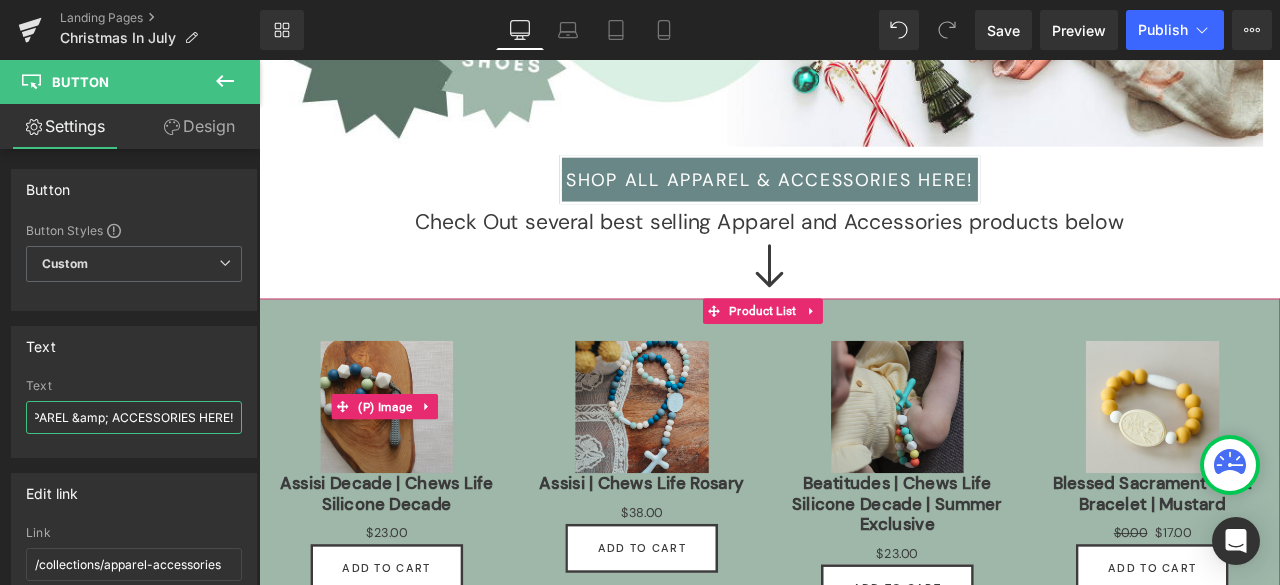 drag, startPoint x: 409, startPoint y: 479, endPoint x: 332, endPoint y: 434, distance: 89.1852 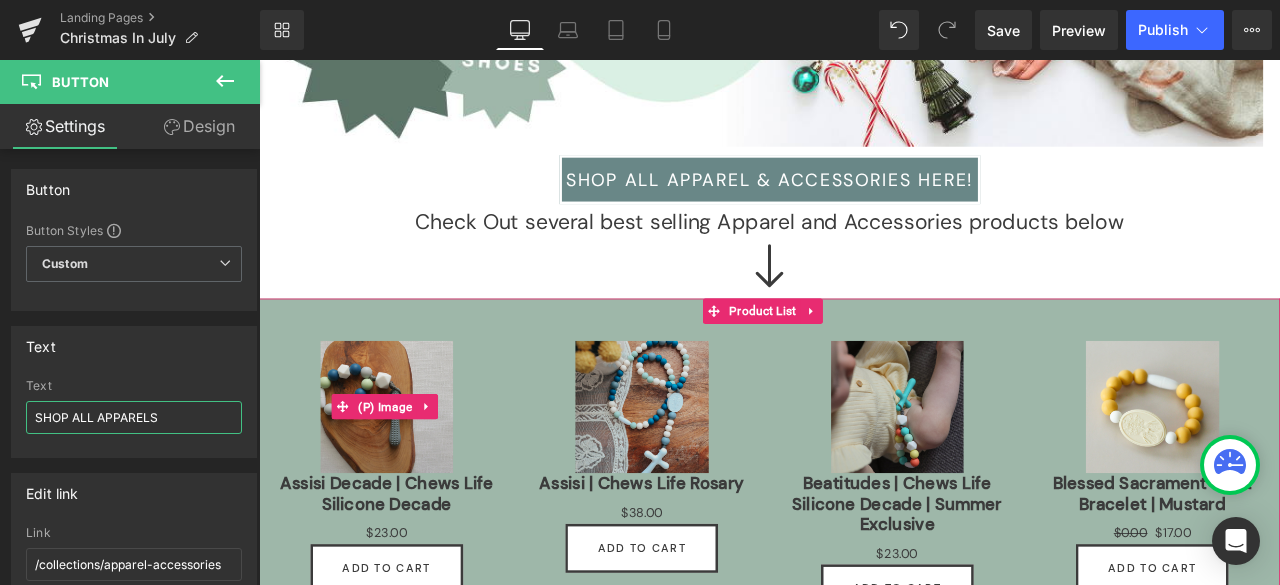 scroll, scrollTop: 0, scrollLeft: 0, axis: both 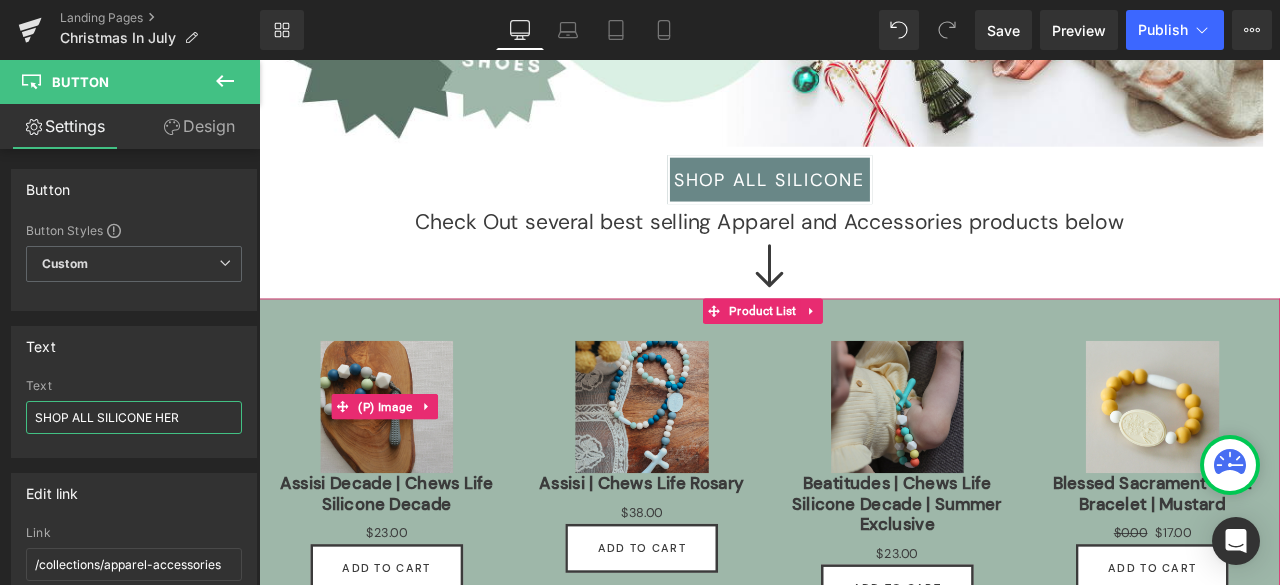type on "SHOP ALL SILICONE HERE" 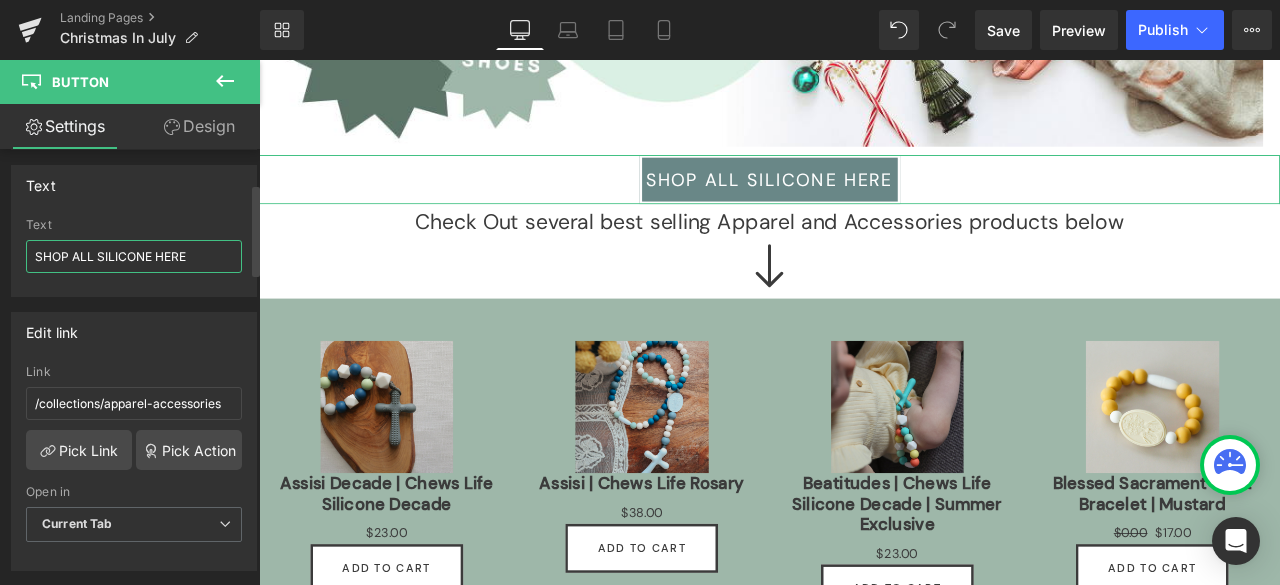 scroll, scrollTop: 162, scrollLeft: 0, axis: vertical 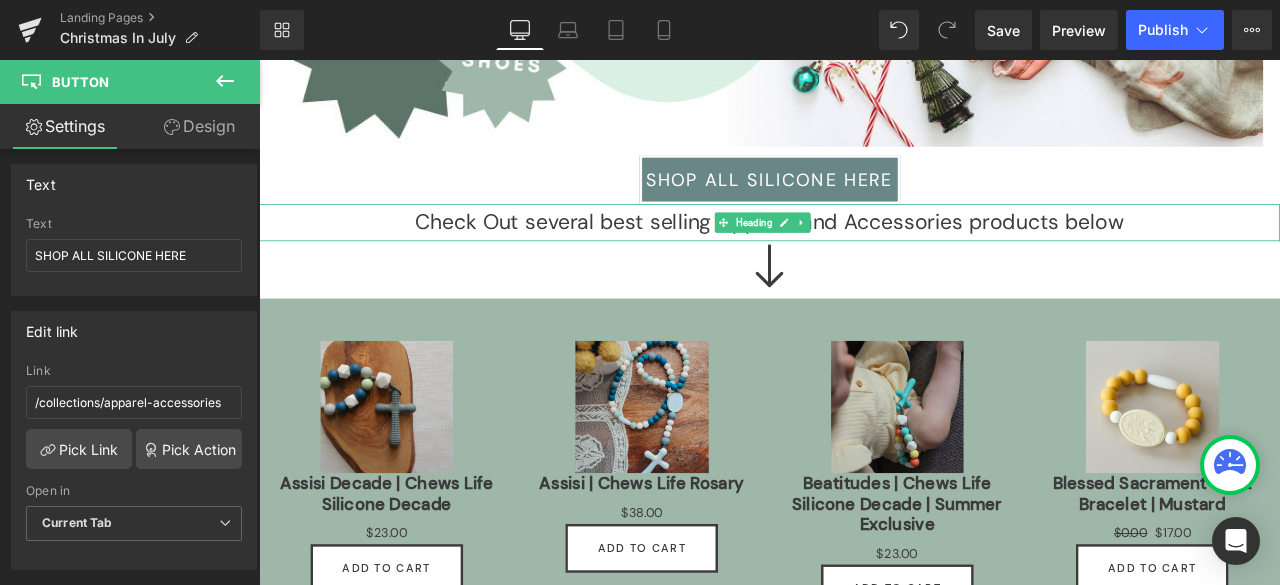 click on "Check Out several best selling Apparel and Accessories products below" at bounding box center [864, 252] 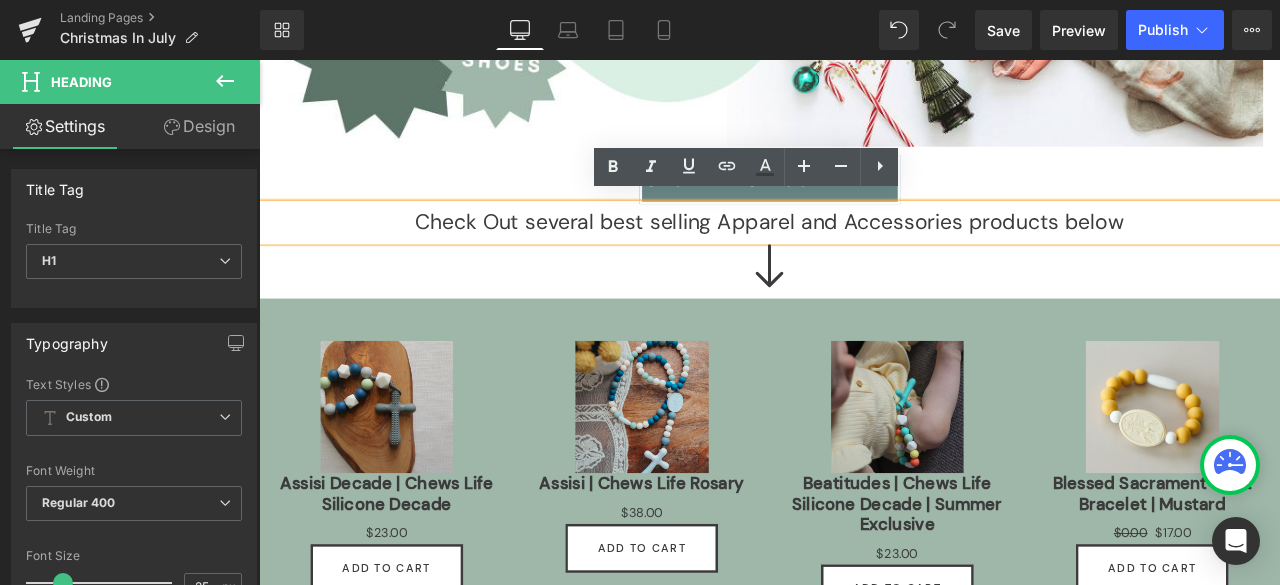 type 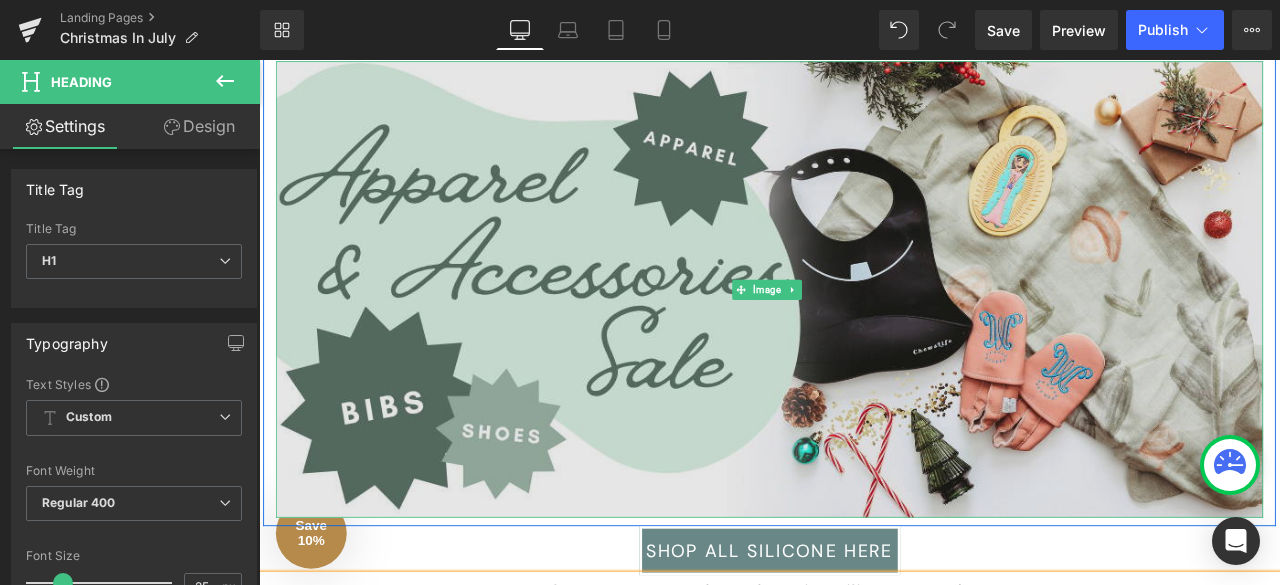 scroll, scrollTop: 1609, scrollLeft: 0, axis: vertical 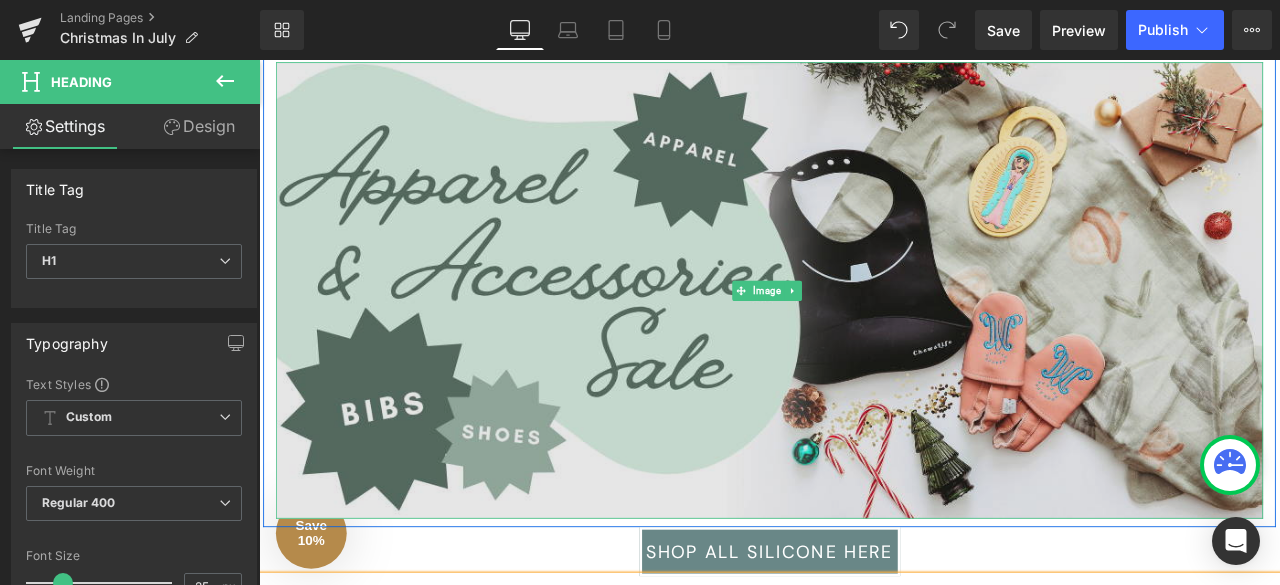 click at bounding box center (864, 334) 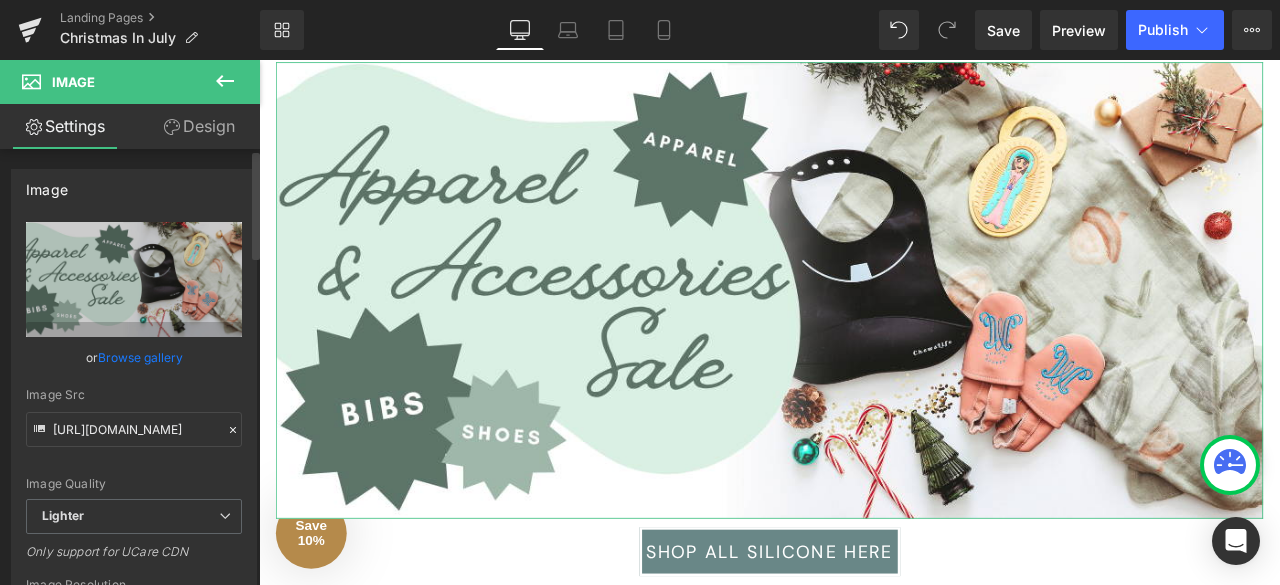 click on "Browse gallery" at bounding box center [140, 357] 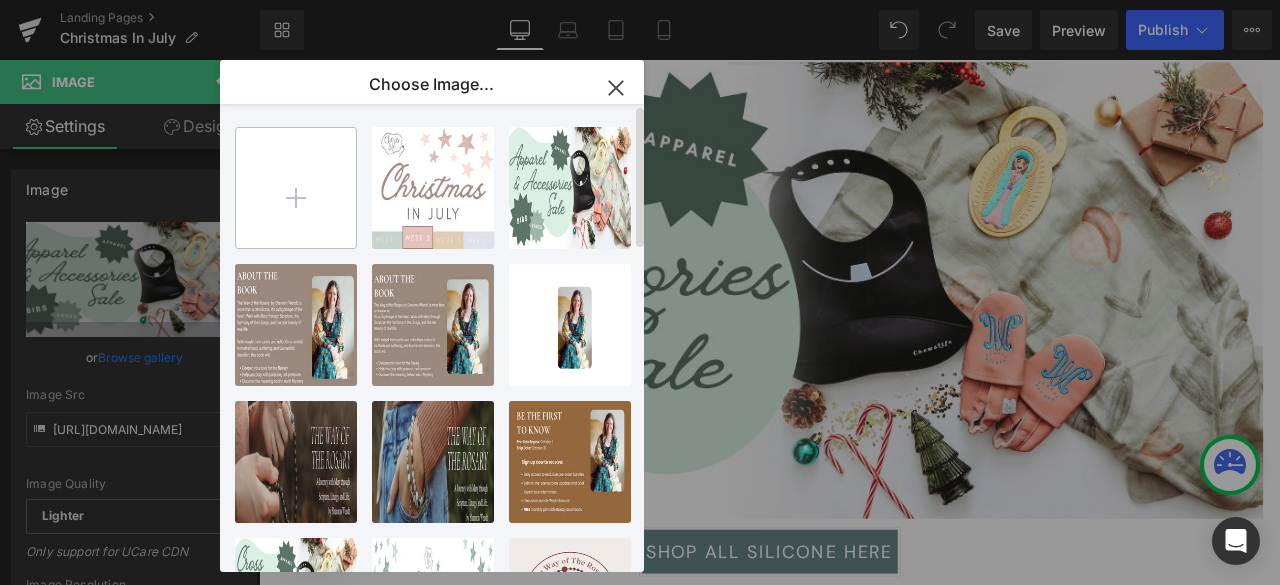 click at bounding box center [296, 188] 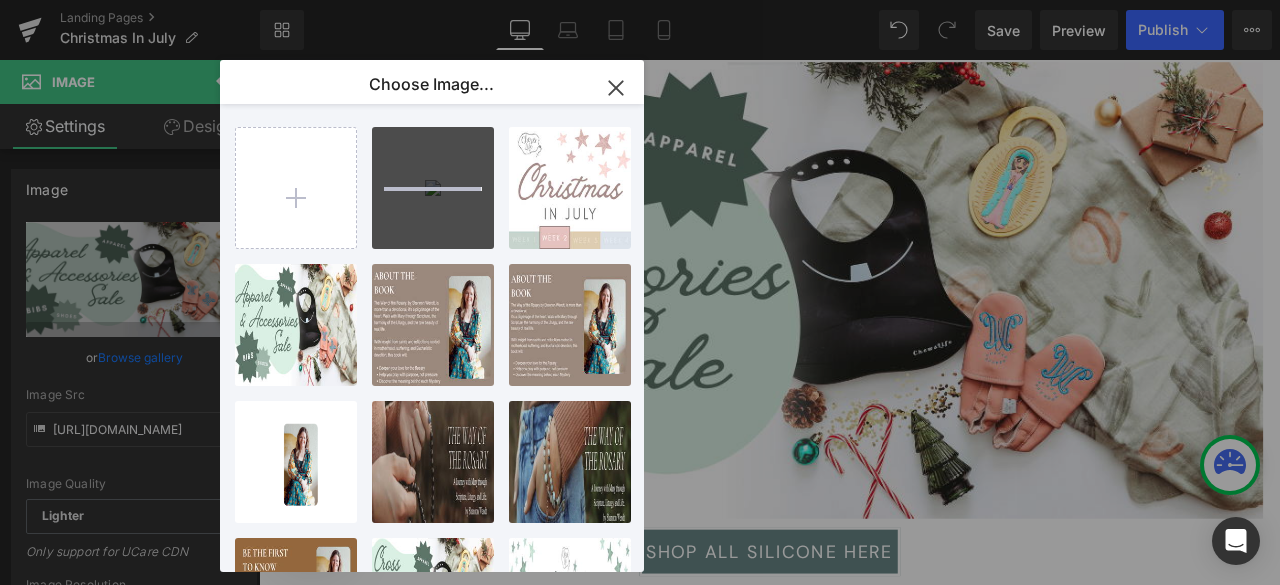 type 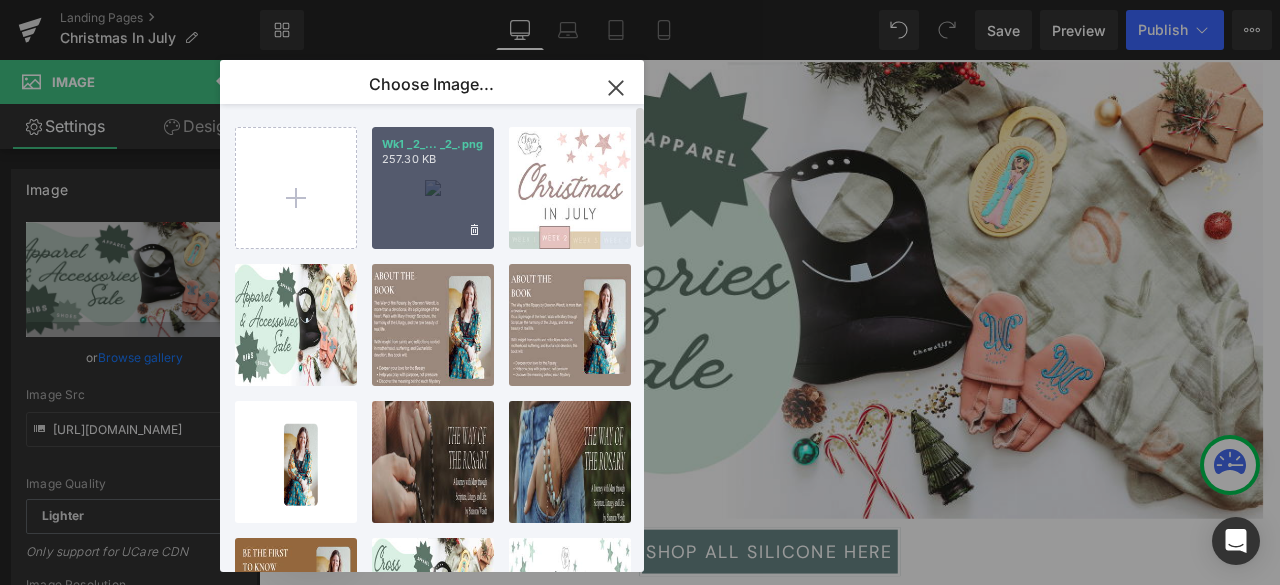 click on "Wk1 _2_... _2_.png 257.30 KB" at bounding box center (433, 188) 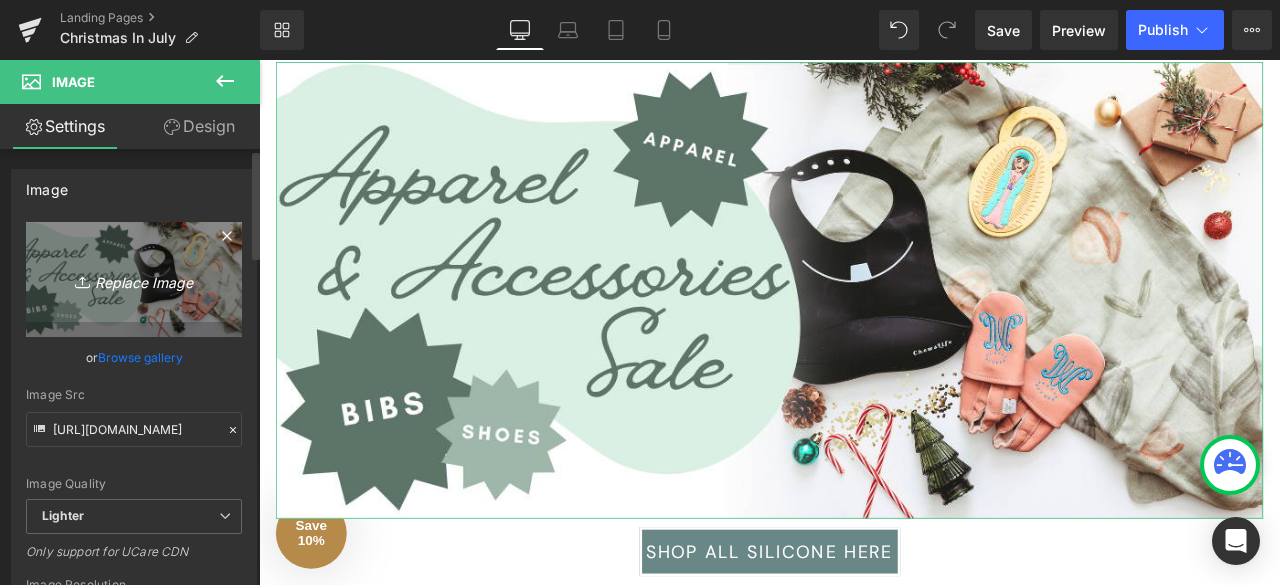 click on "Replace Image" at bounding box center [134, 279] 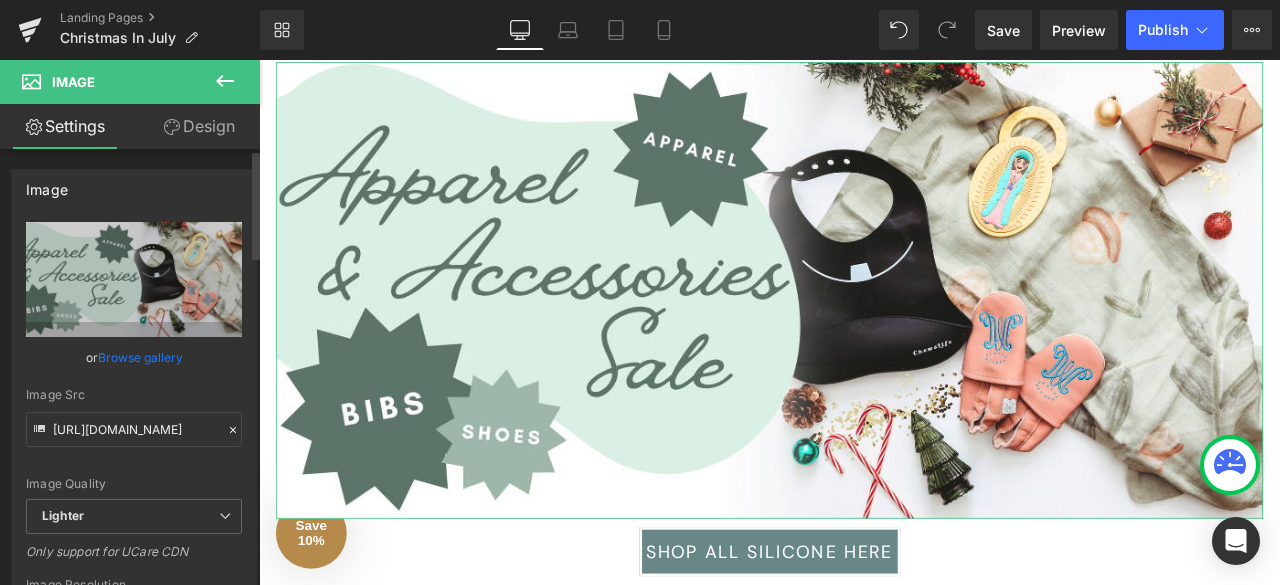click on "Browse gallery" at bounding box center (140, 357) 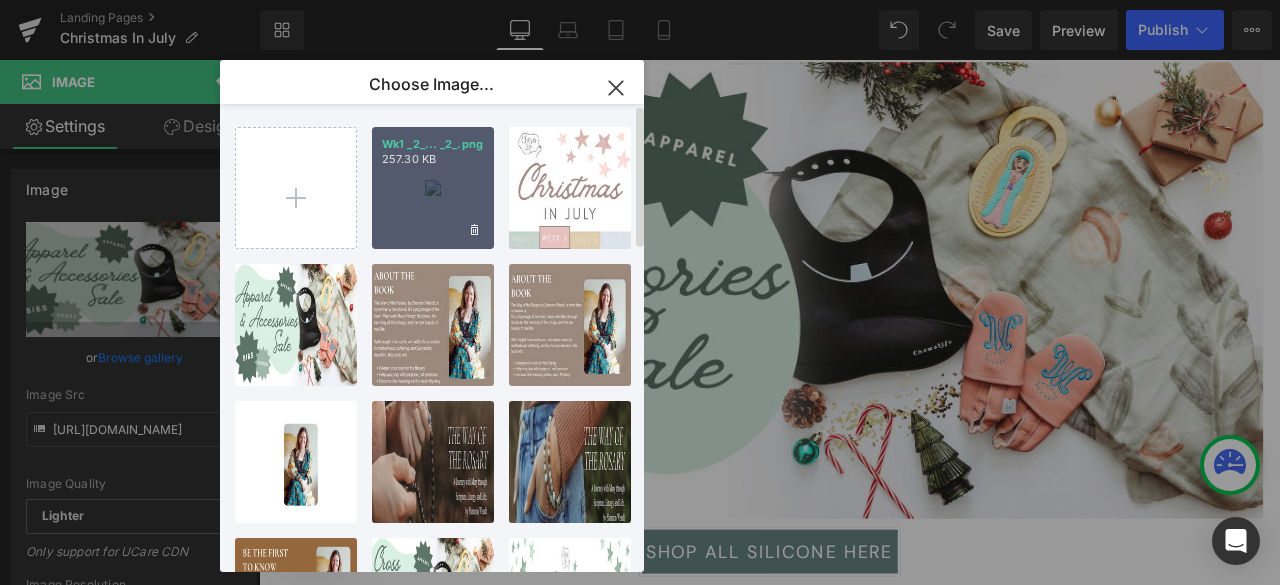 click on "Wk1 _2_... _2_.png 257.30 KB" at bounding box center [433, 188] 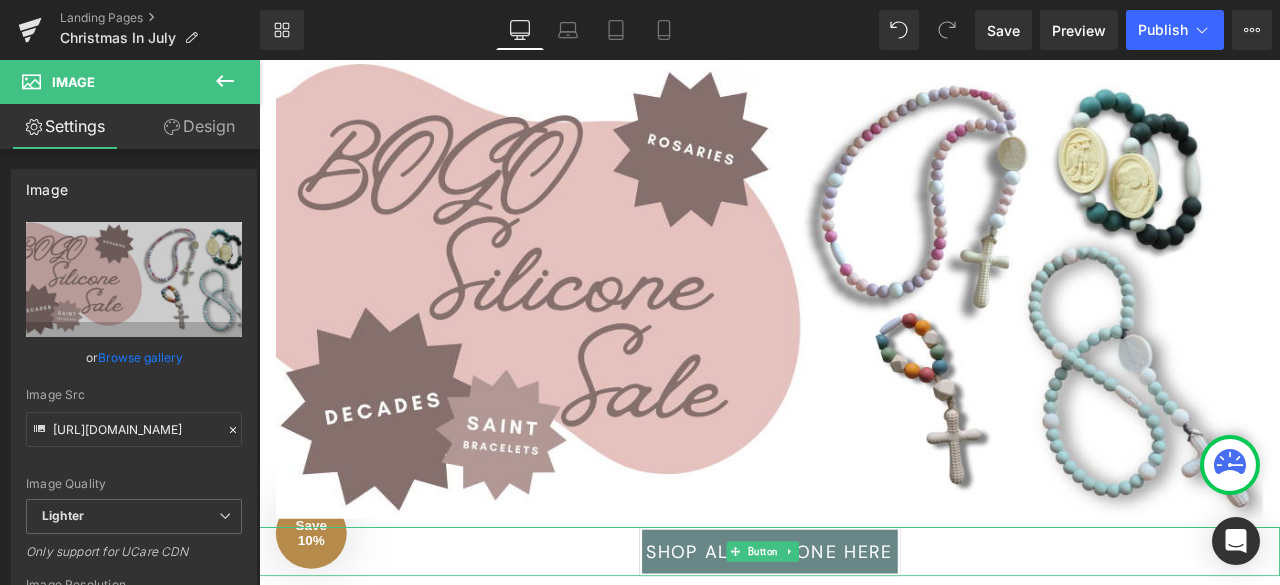 click on "SHOP ALL SILICONE HERE" at bounding box center (864, 643) 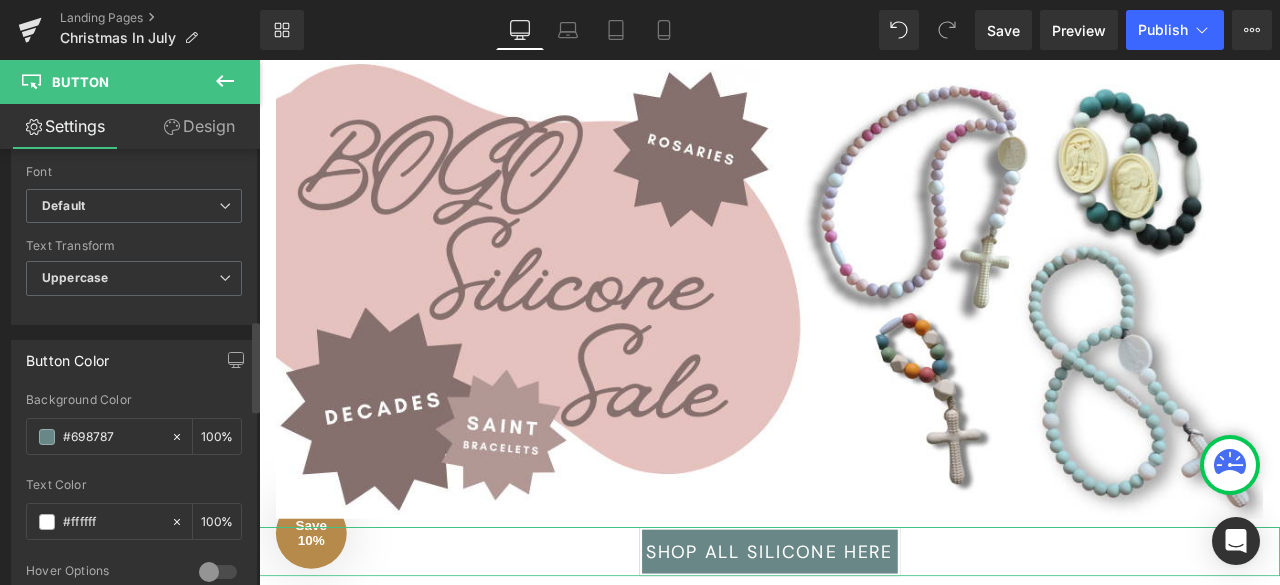 scroll, scrollTop: 811, scrollLeft: 0, axis: vertical 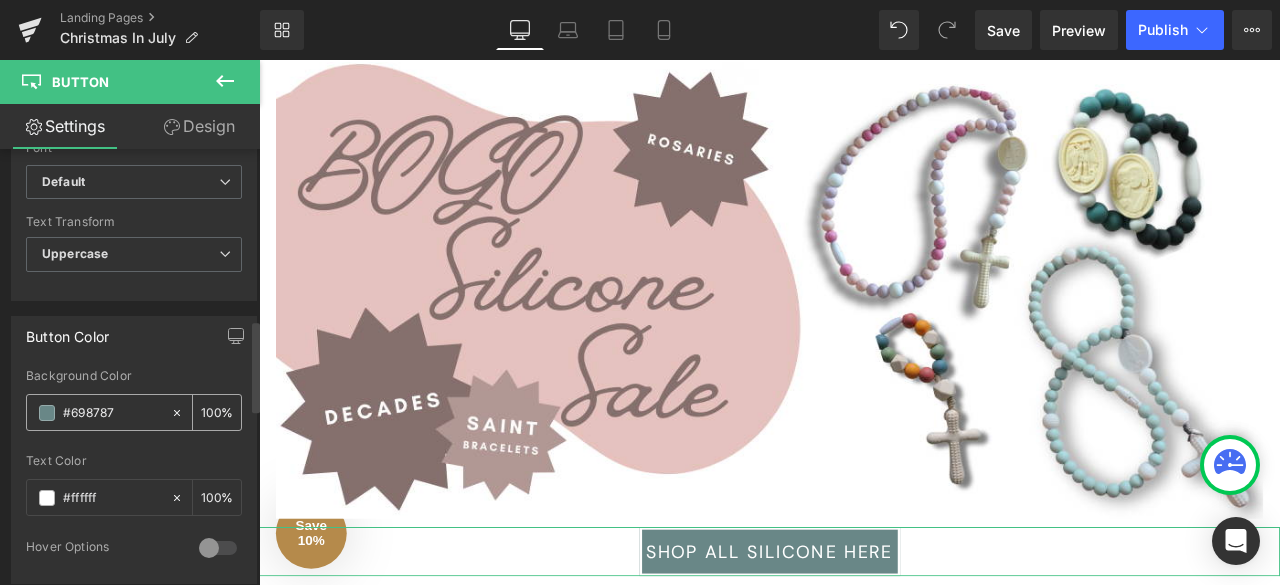 click on "#698787" at bounding box center (98, 412) 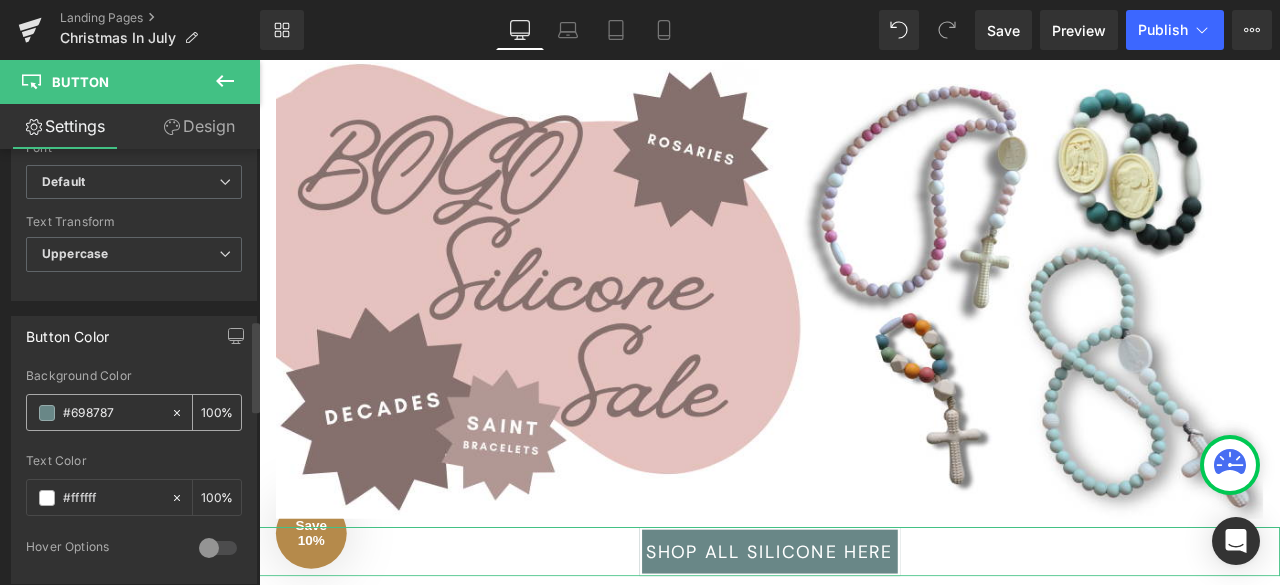 click on "#698787" at bounding box center [112, 413] 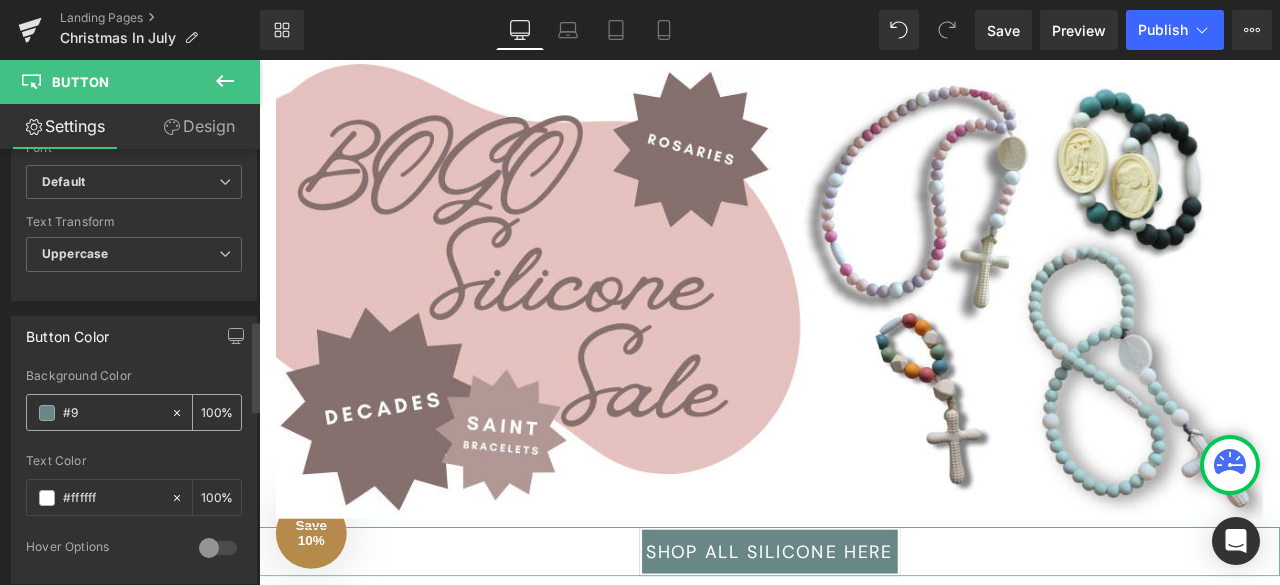 type on "#9b" 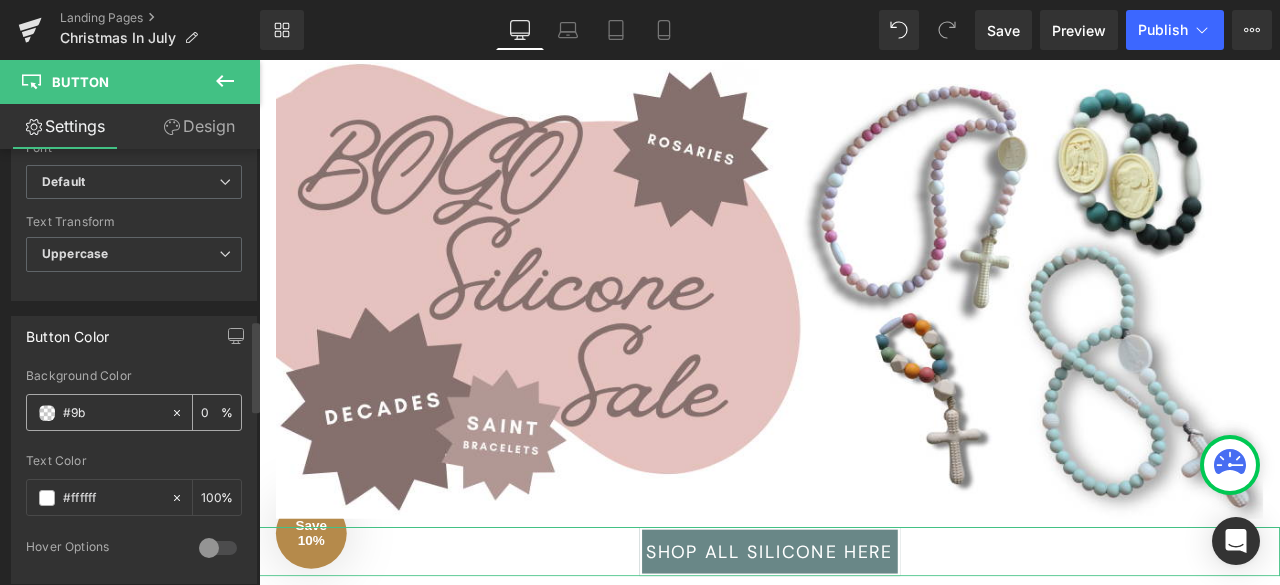 type on "0" 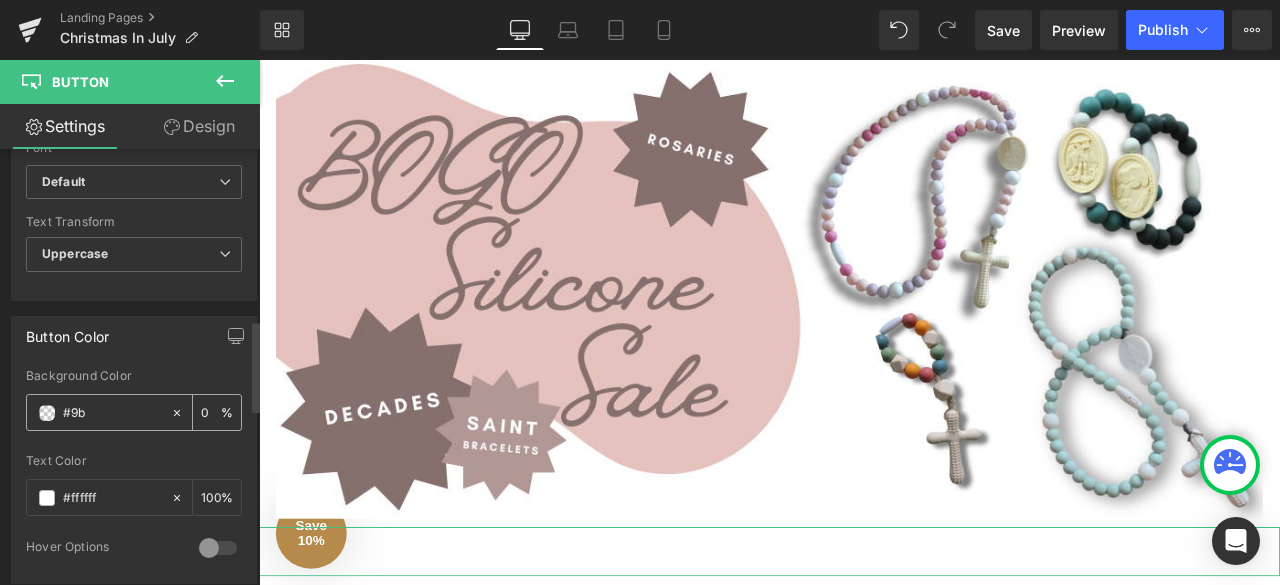 type on "#9b6" 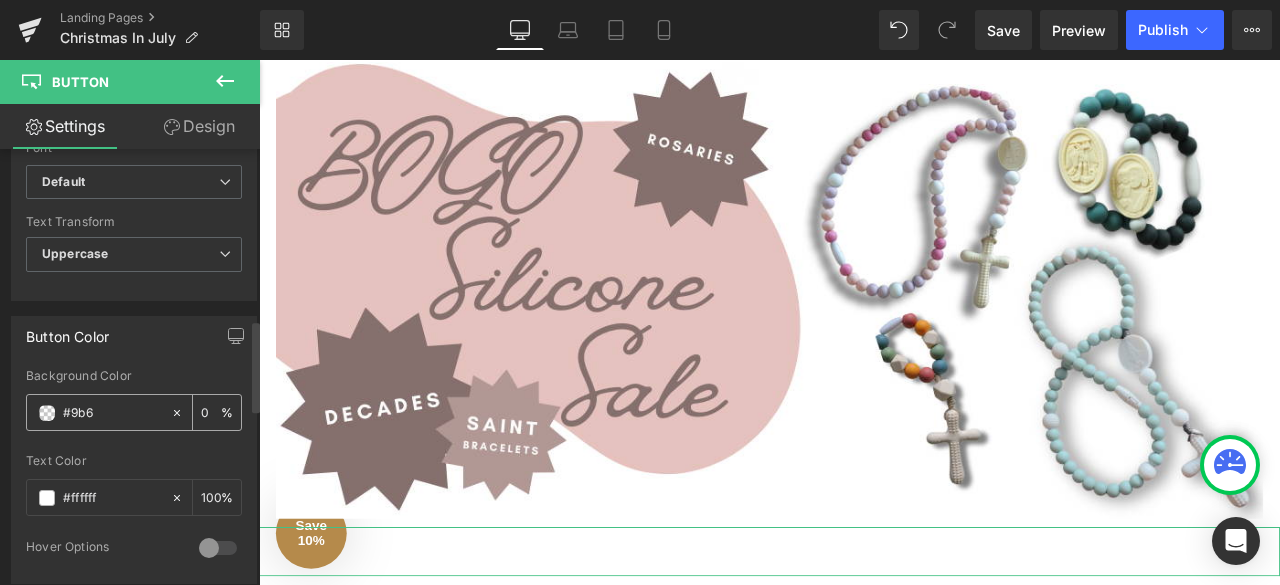 type on "100" 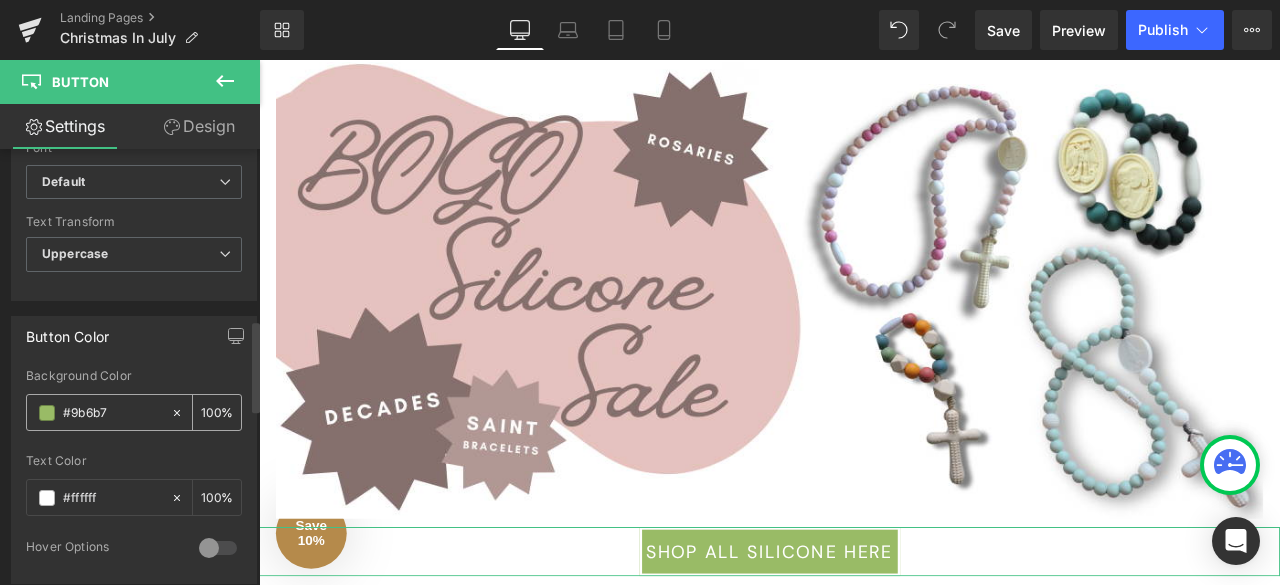 type on "#9b6b72" 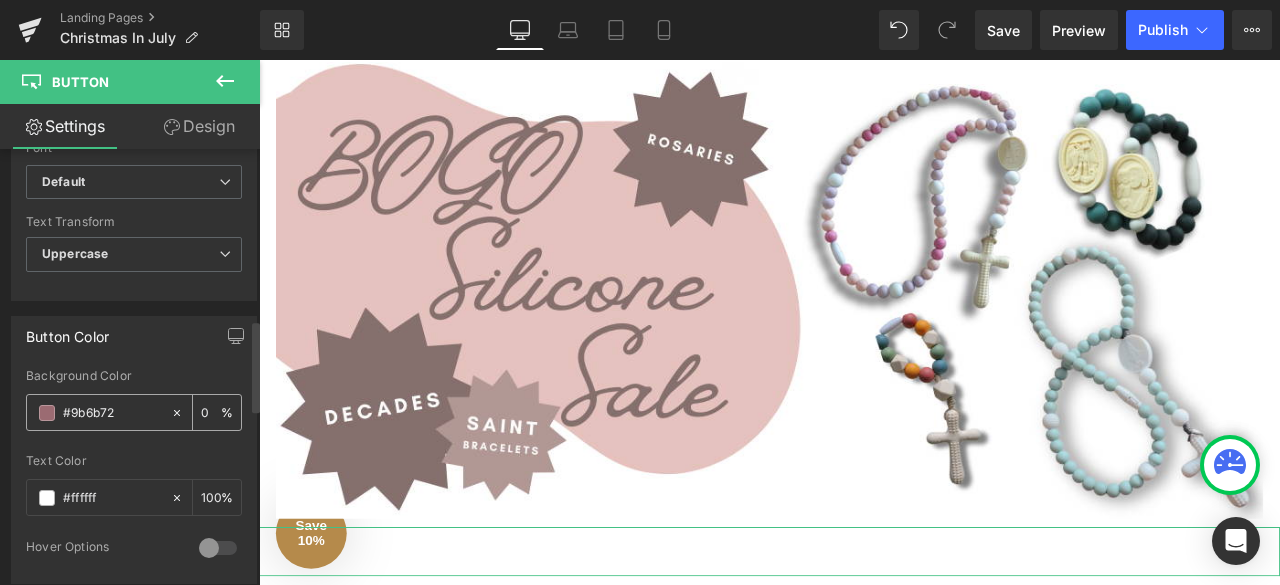 type on "100" 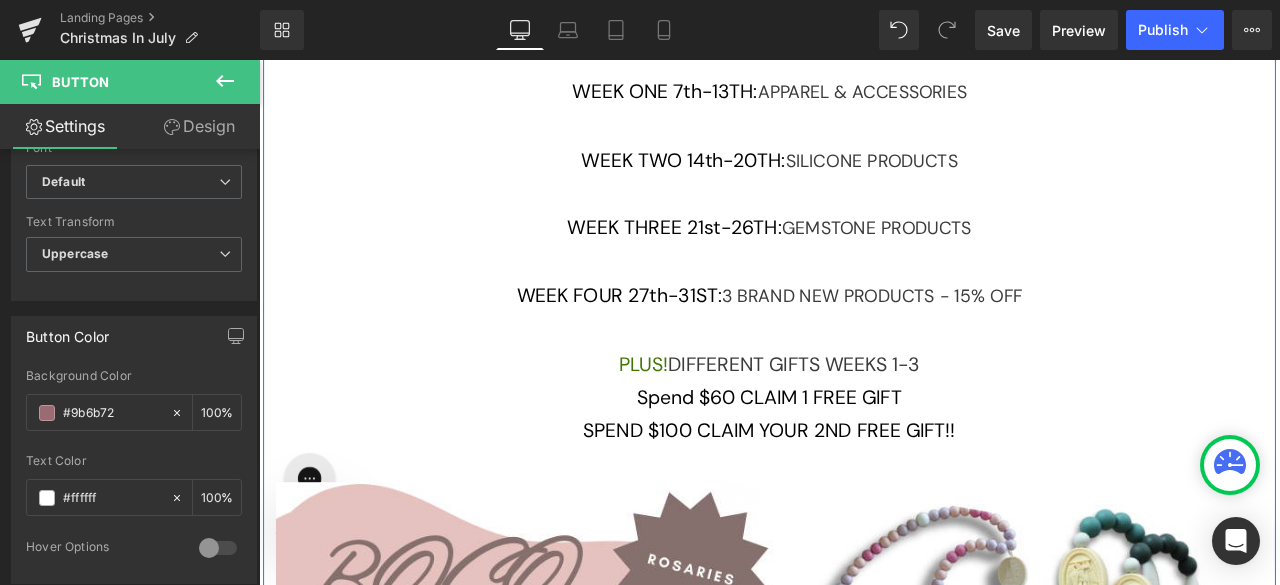 scroll, scrollTop: 1113, scrollLeft: 0, axis: vertical 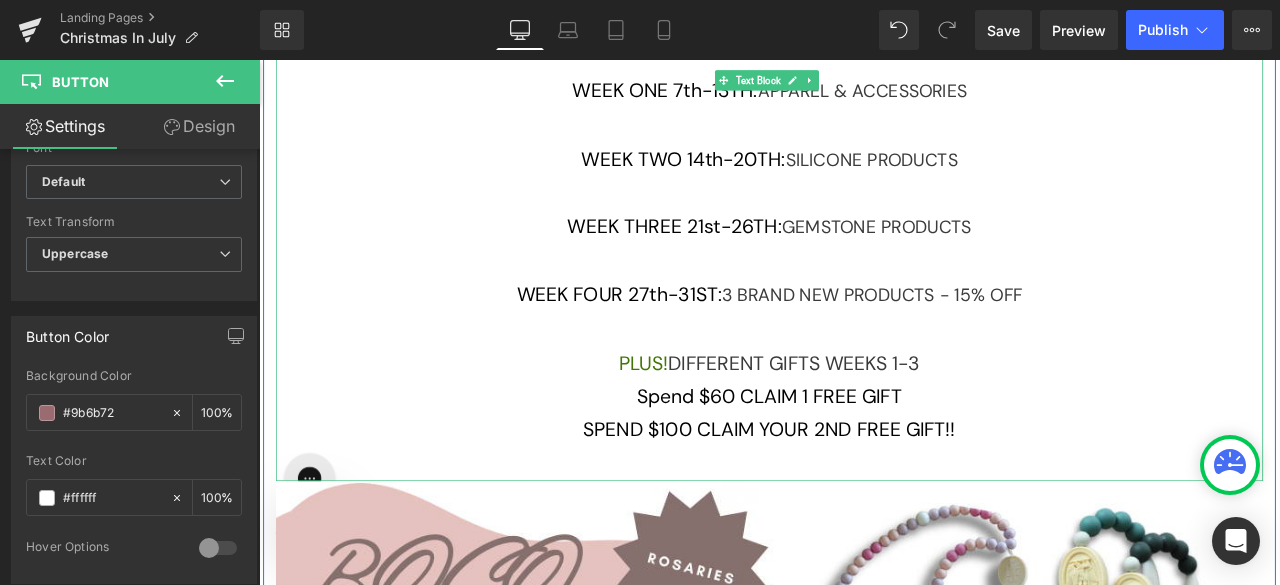 click on "PLUS!" at bounding box center (715, 419) 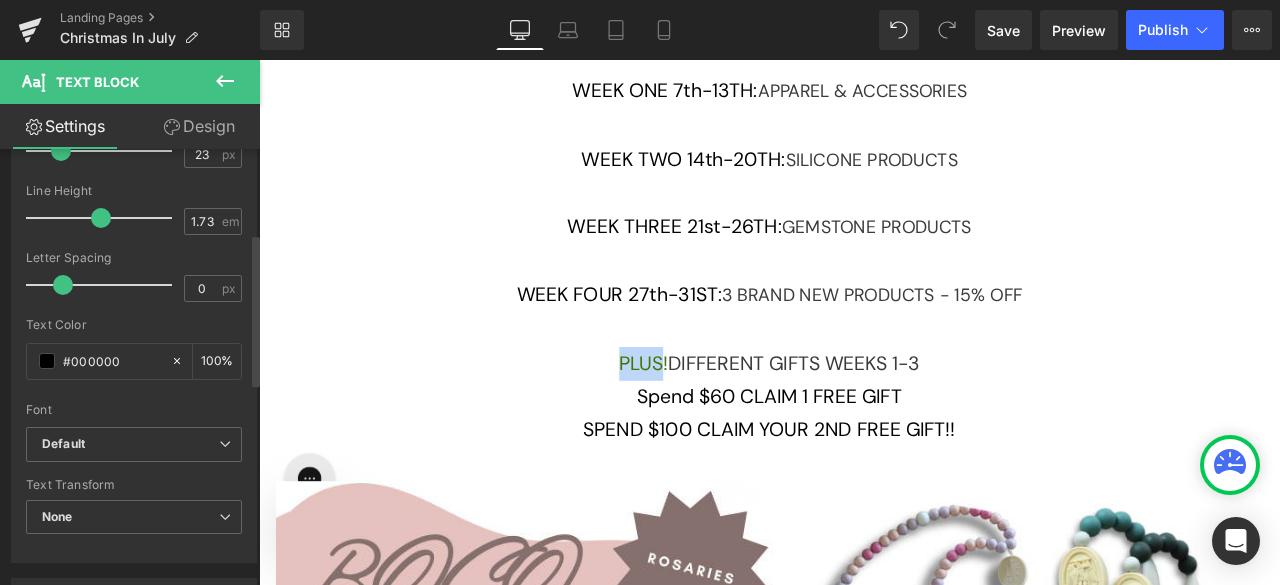 scroll, scrollTop: 288, scrollLeft: 0, axis: vertical 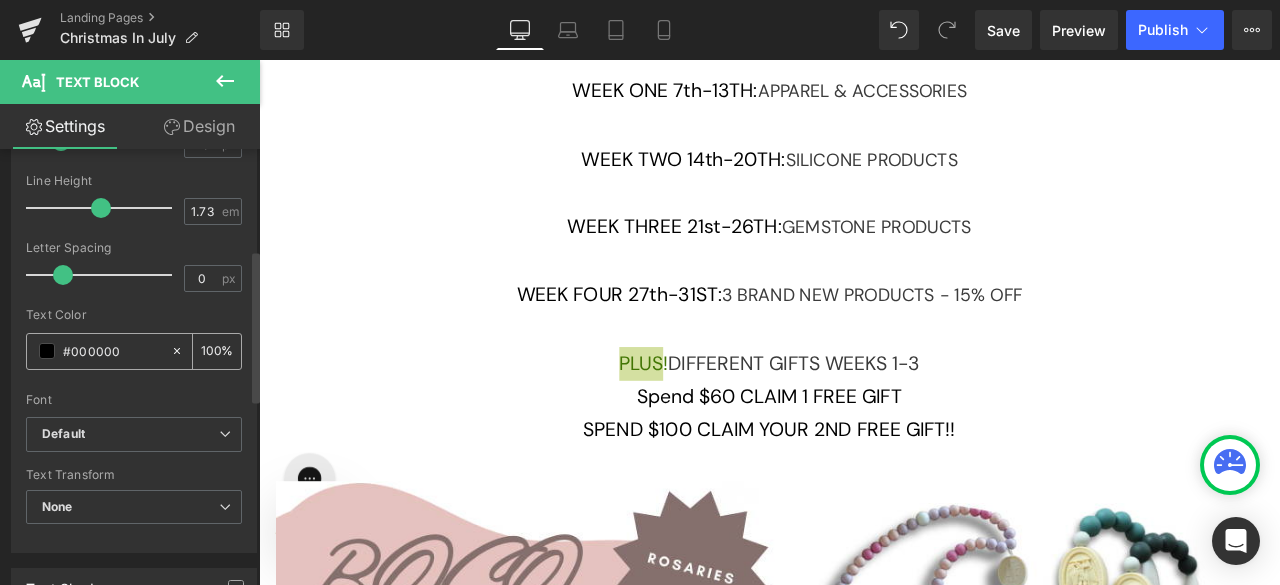 click on "#000000" at bounding box center [112, 351] 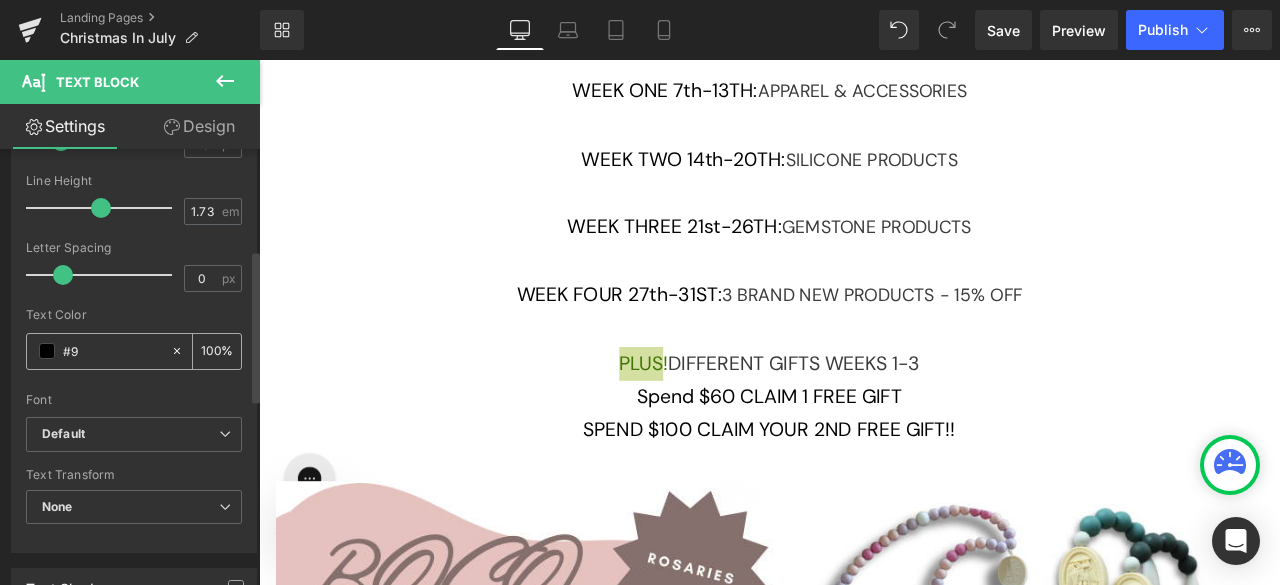 type on "#9b" 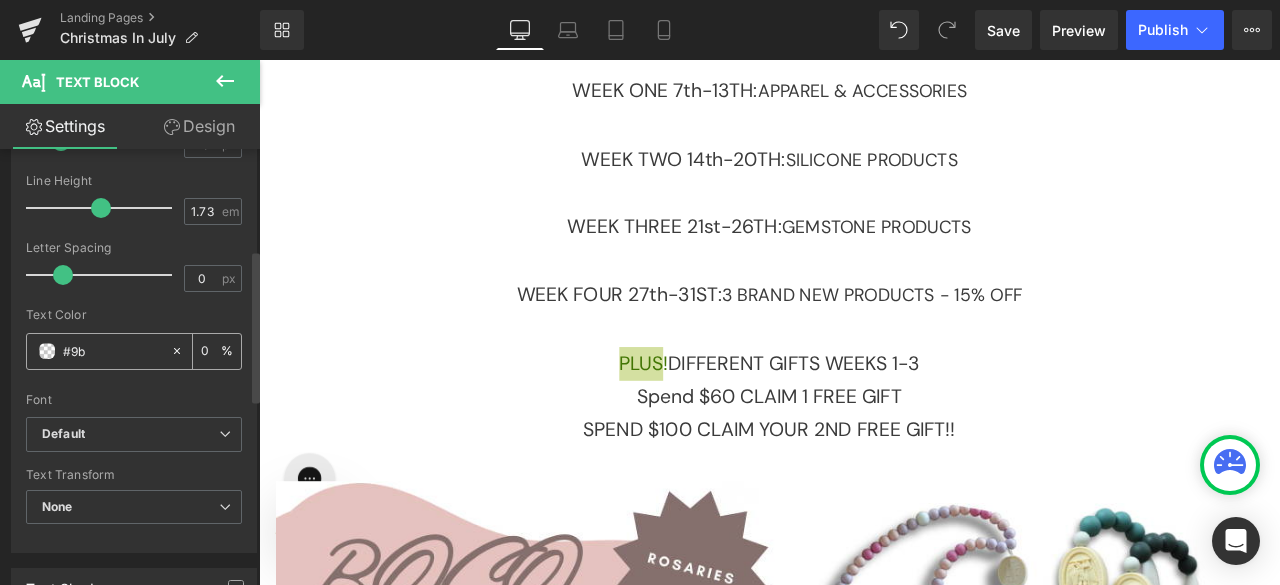 type on "#9b6" 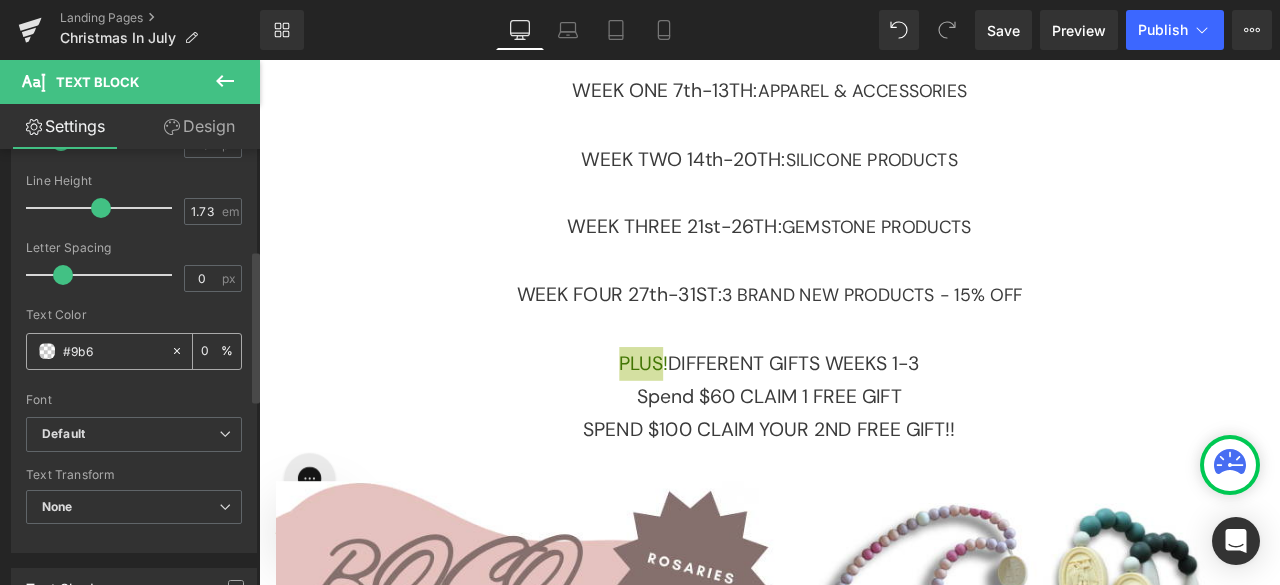 type on "100" 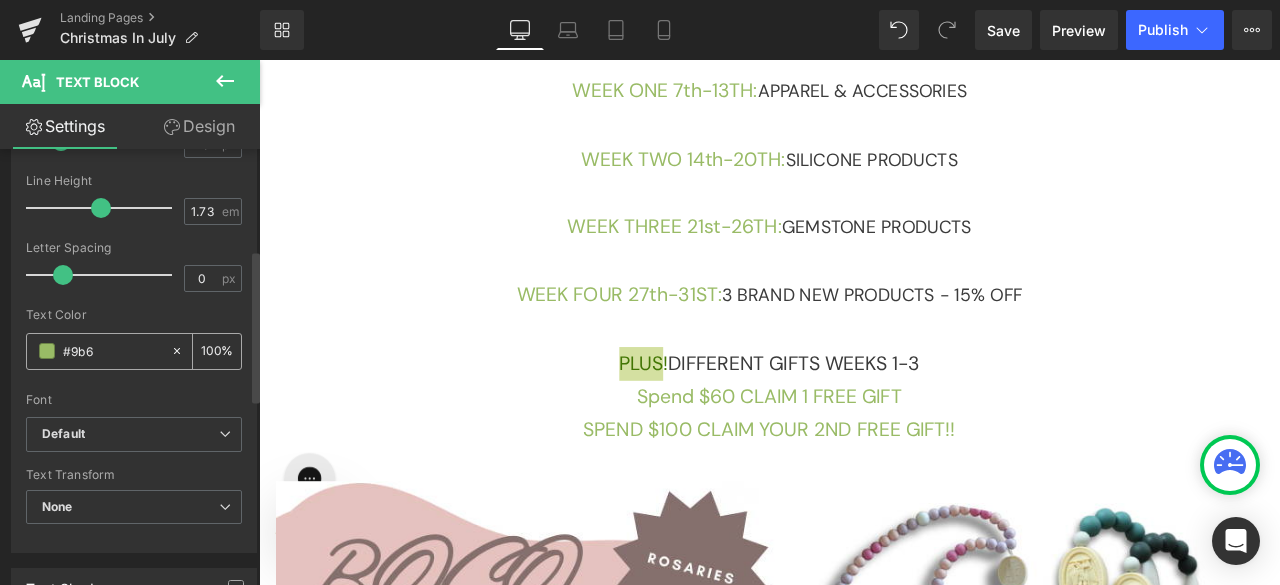 type on "#9b6b" 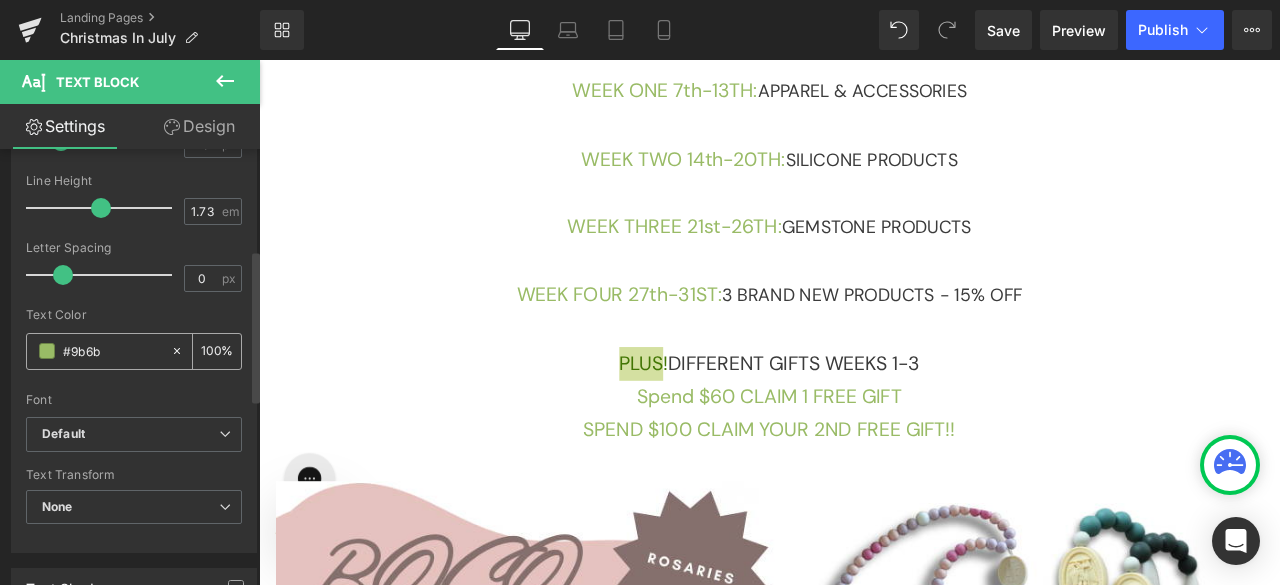 type on "73" 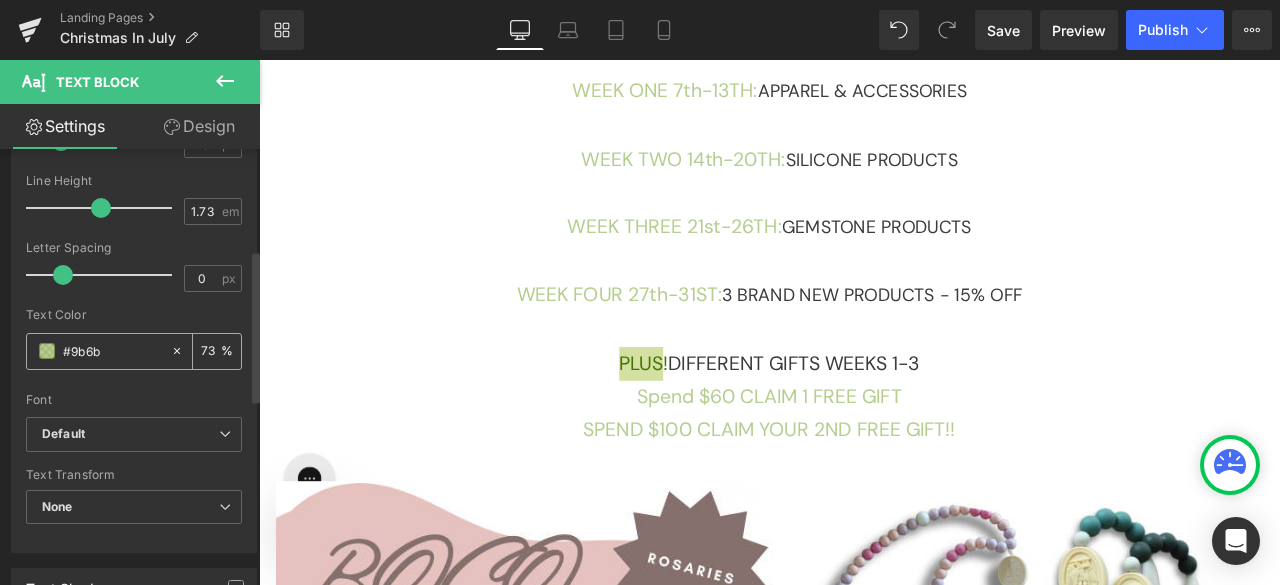 type on "#9b6b7" 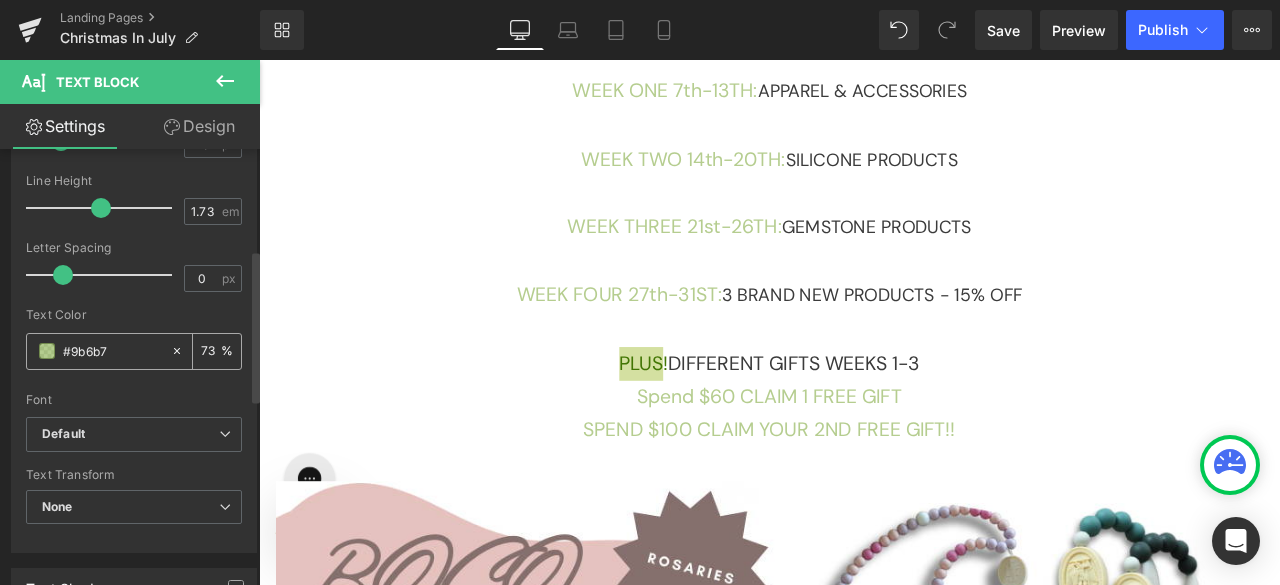 type on "0" 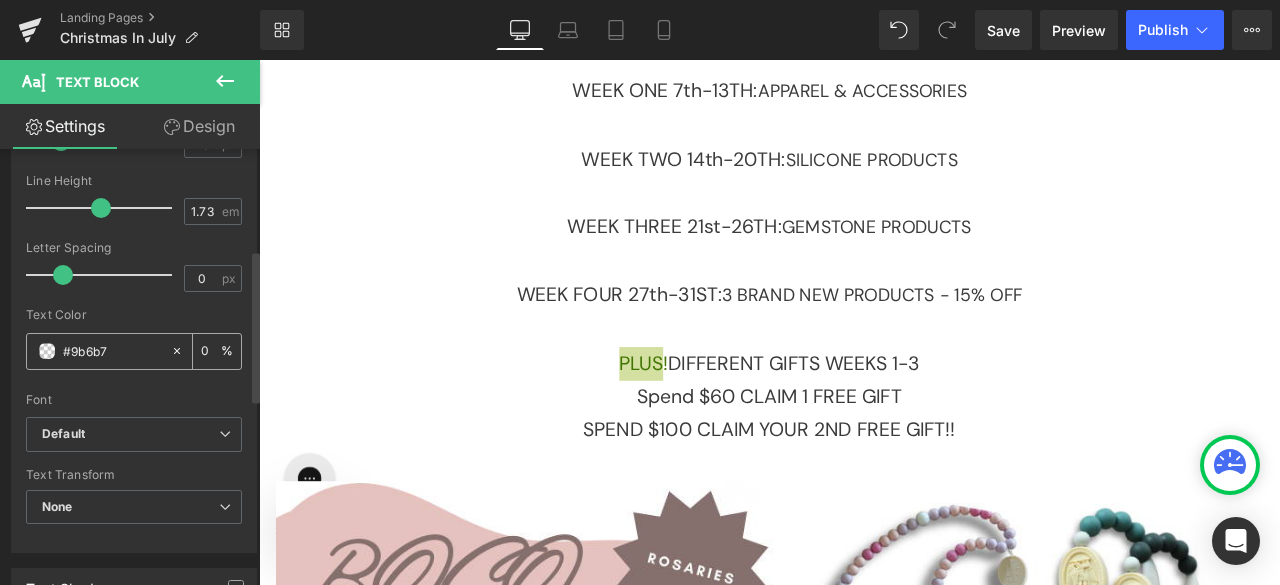 type on "#9b6b72" 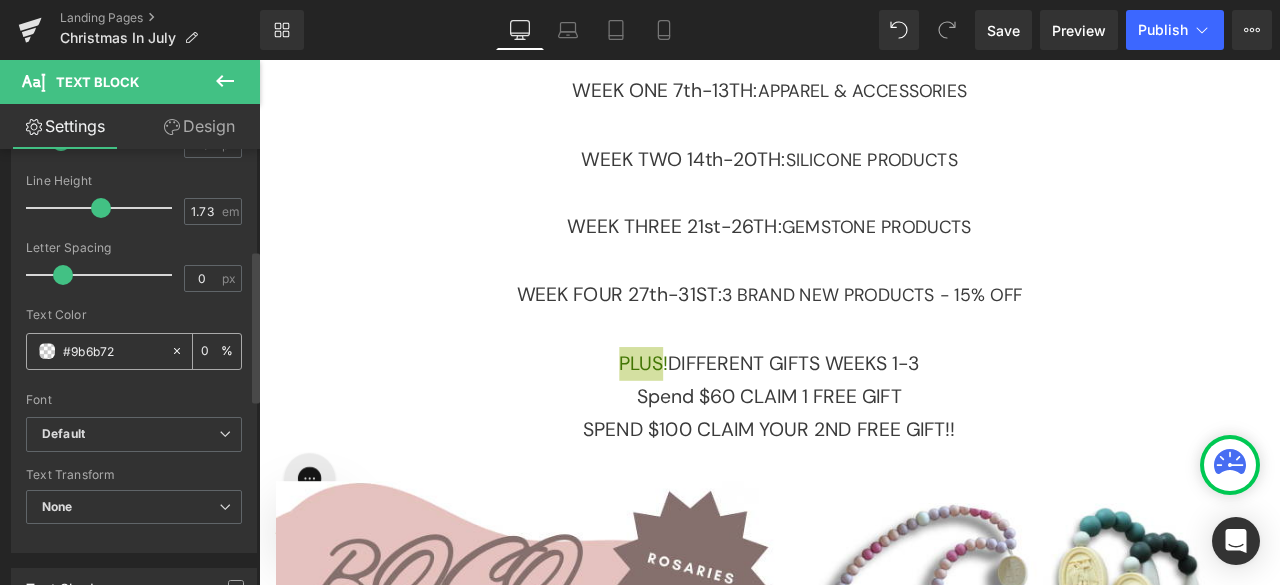 type on "100" 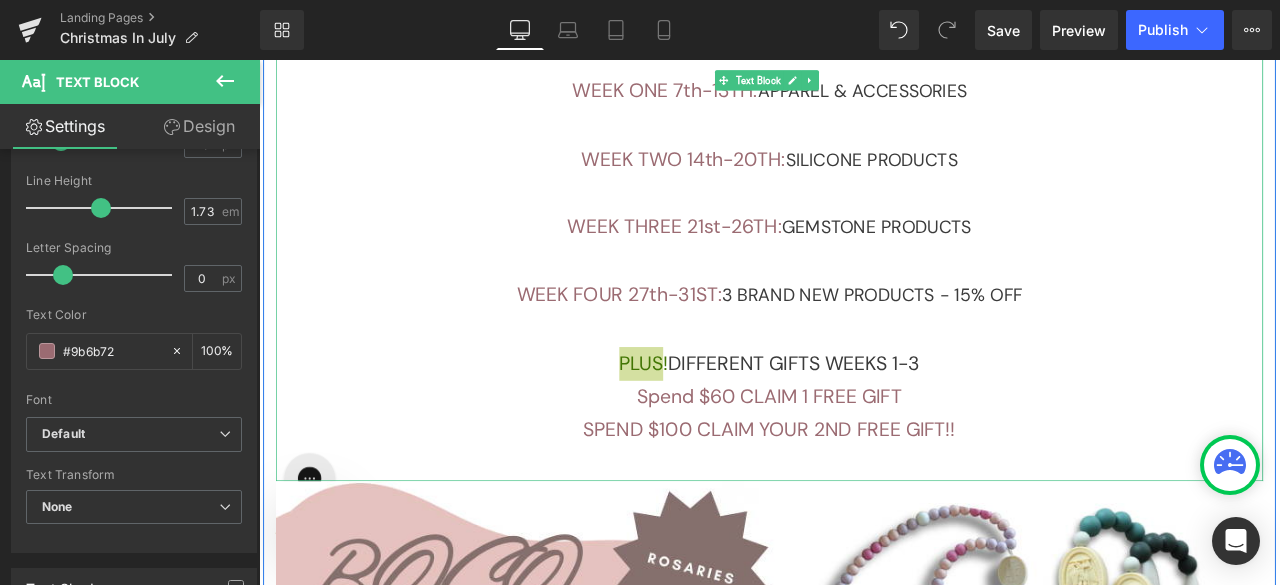 type on "#9b6b72" 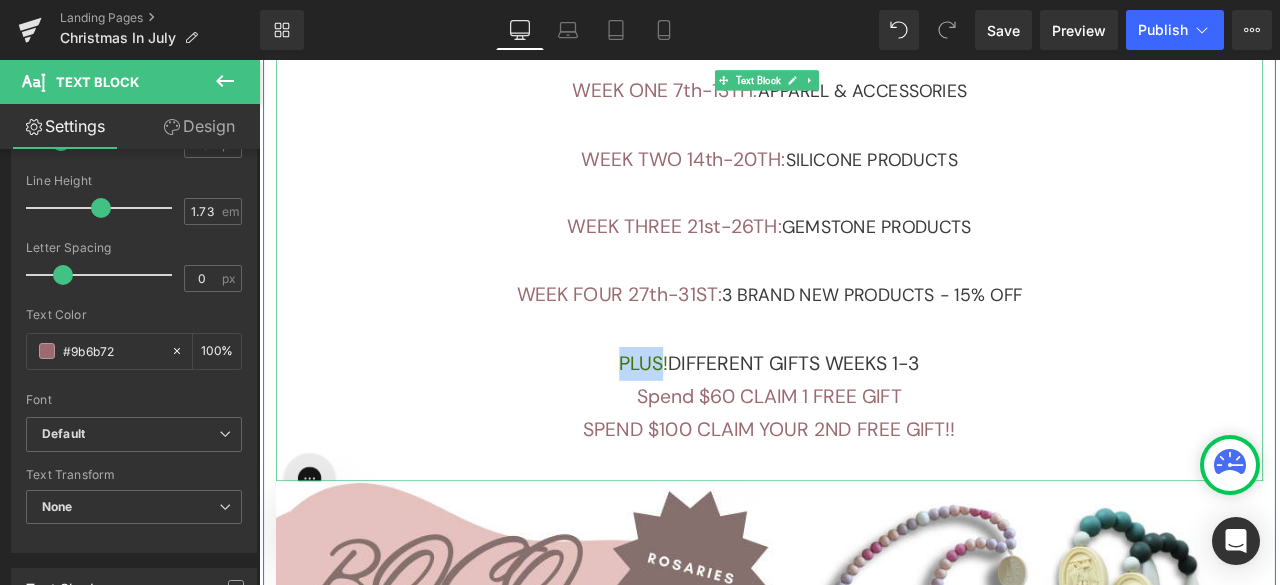 click on "PLUS!  DIFFERENT GIFTS WEEKS 1-3" at bounding box center (864, 420) 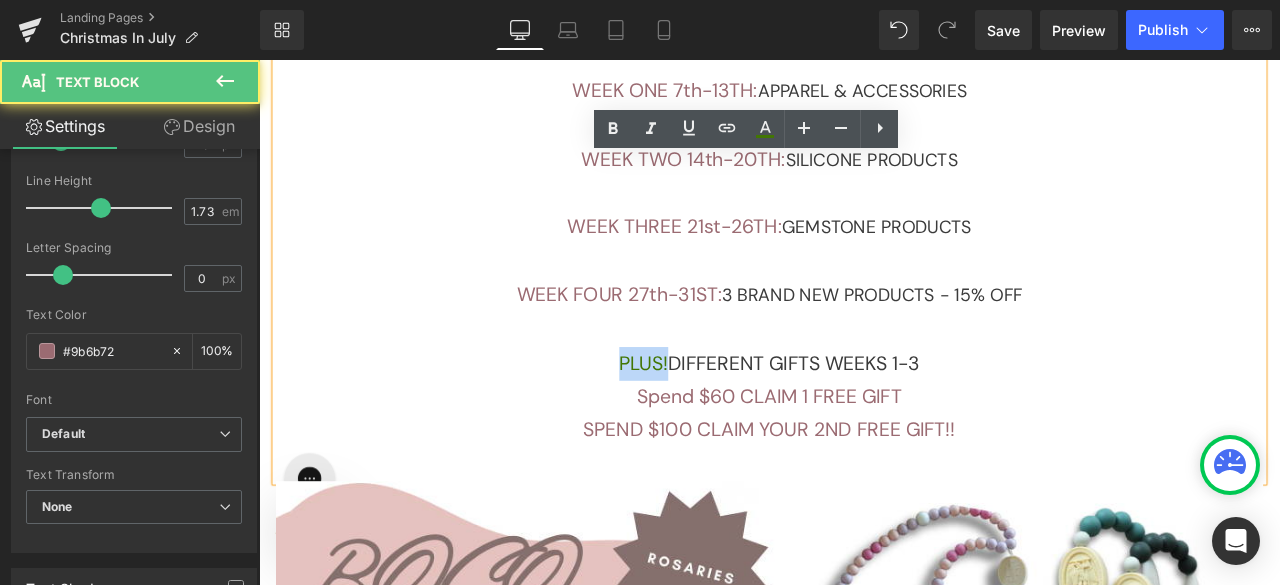 drag, startPoint x: 731, startPoint y: 410, endPoint x: 674, endPoint y: 404, distance: 57.31492 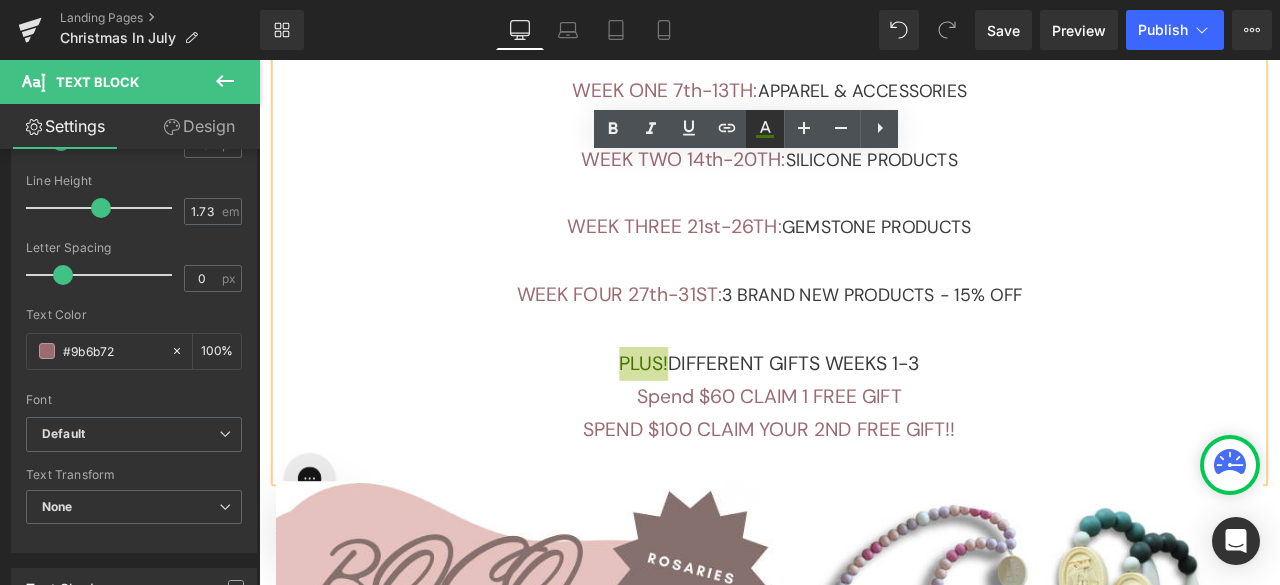 click 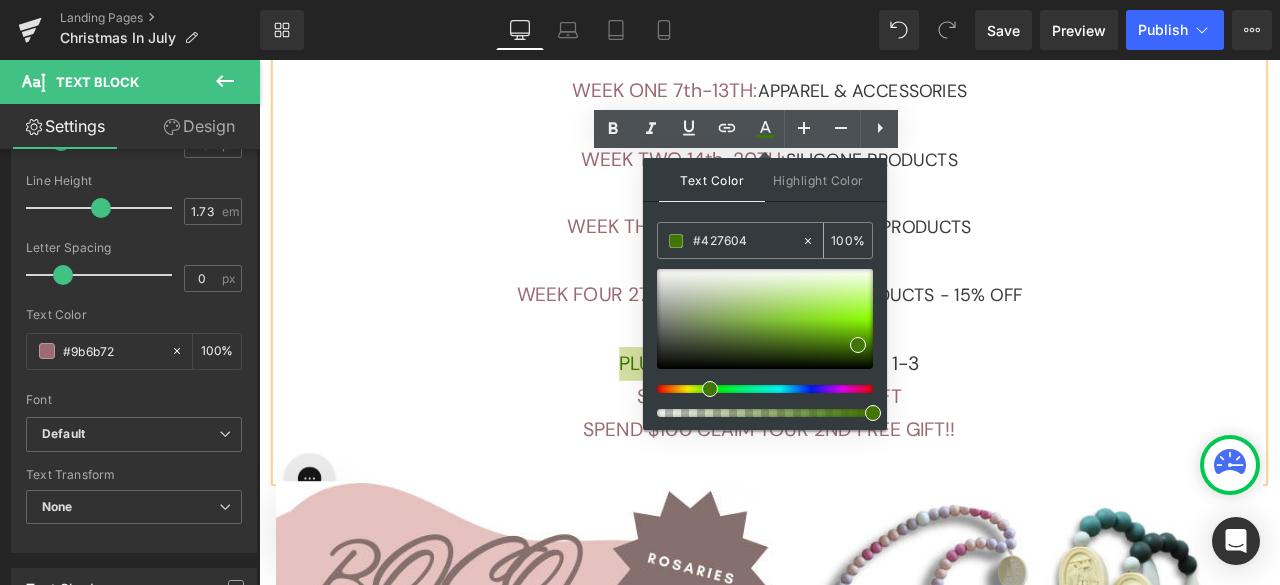 drag, startPoint x: 748, startPoint y: 239, endPoint x: 692, endPoint y: 239, distance: 56 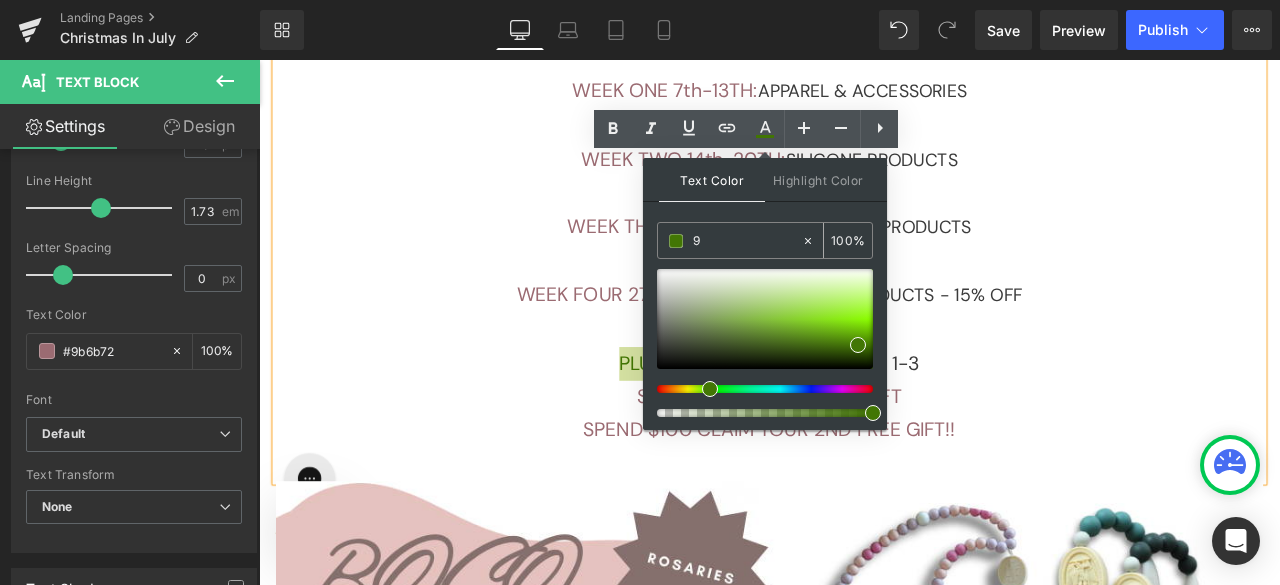 type on "0" 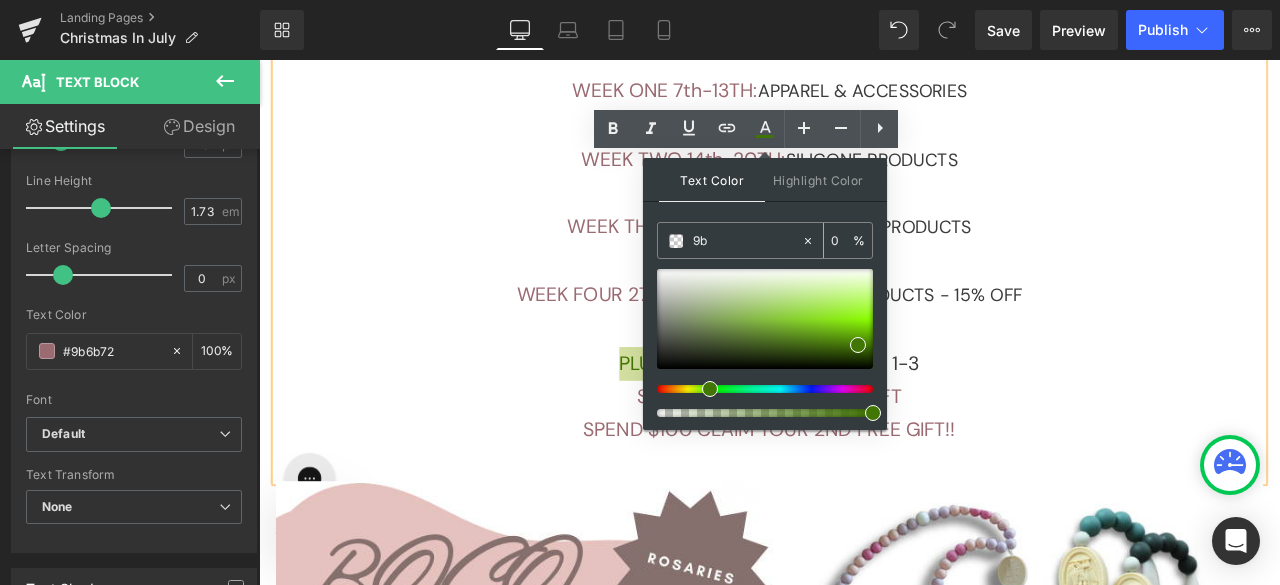 type on "9b6" 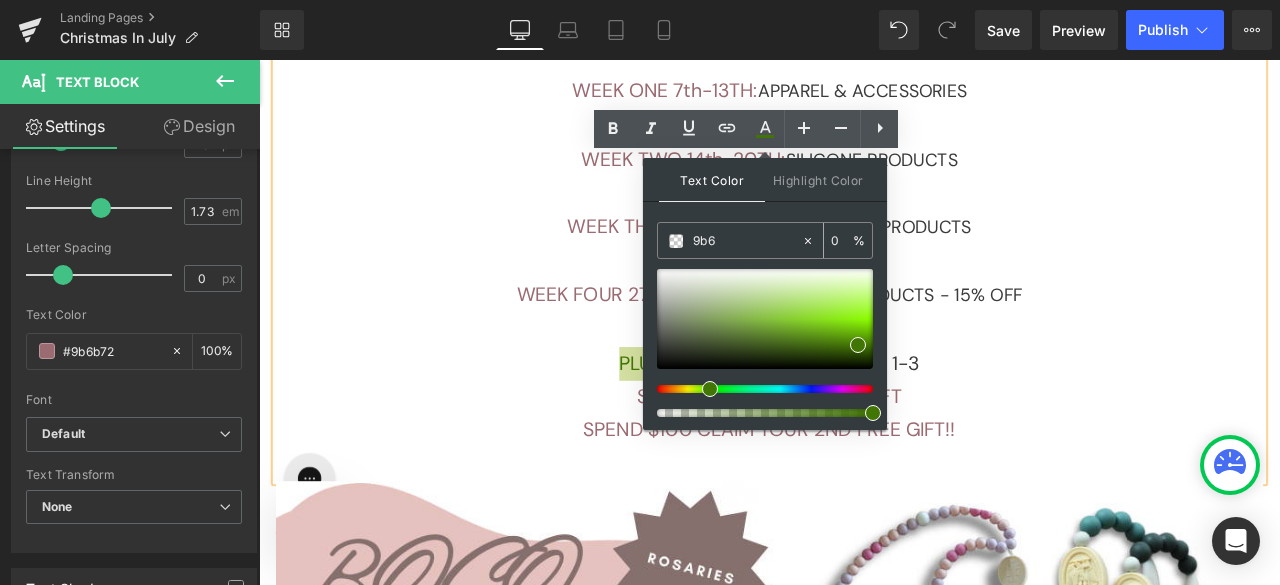 type on "100" 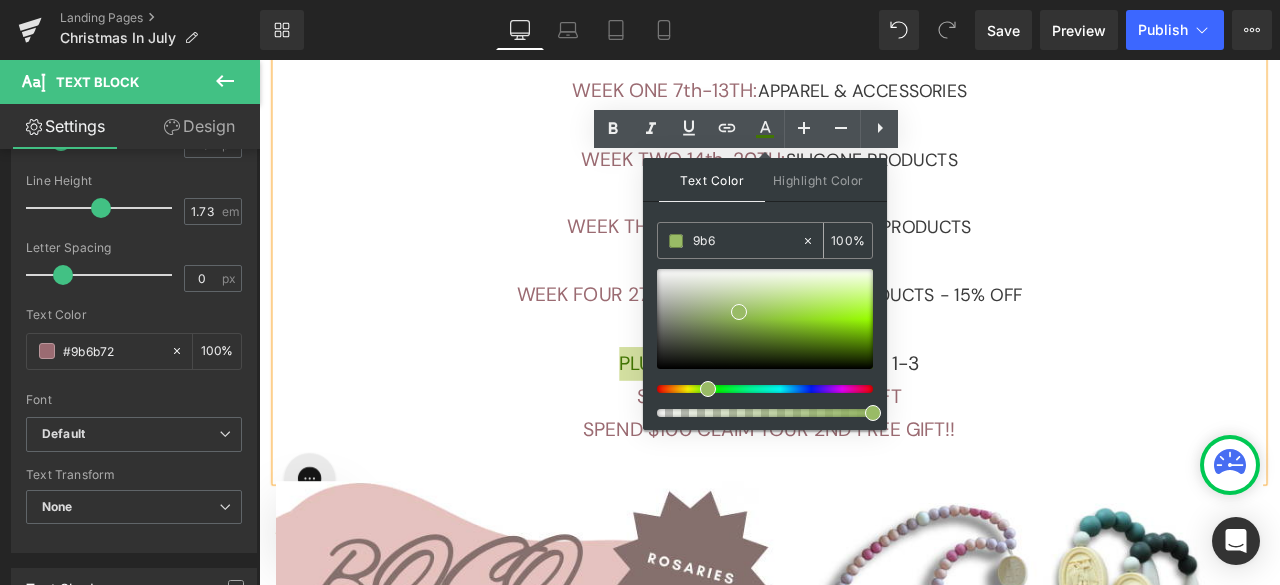 type on "9b6b" 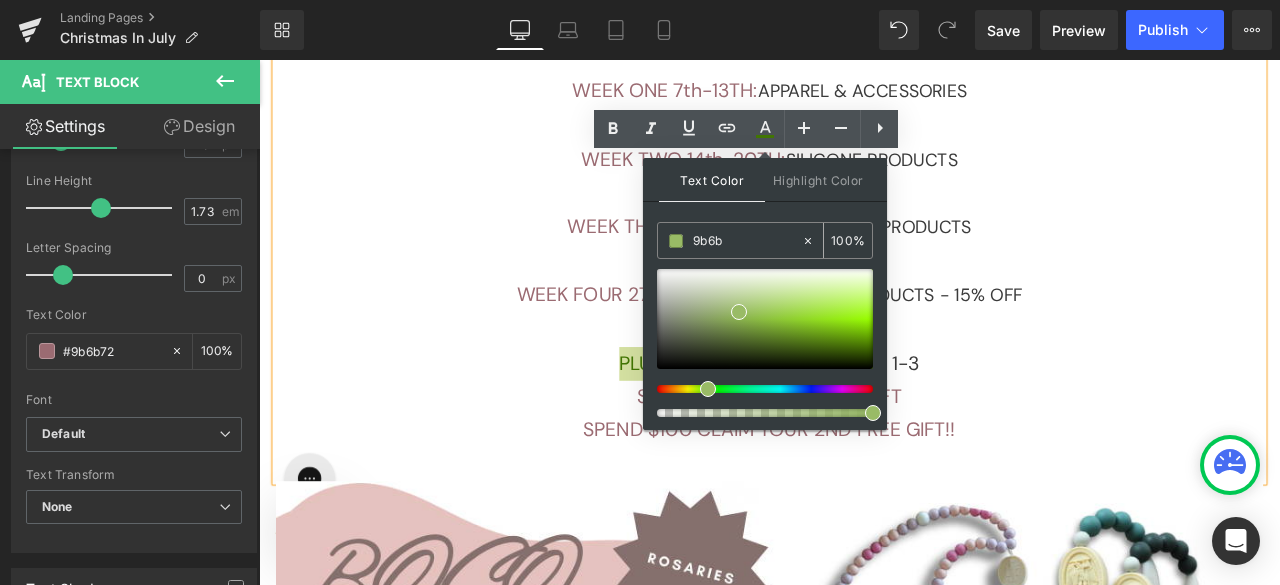 type on "73" 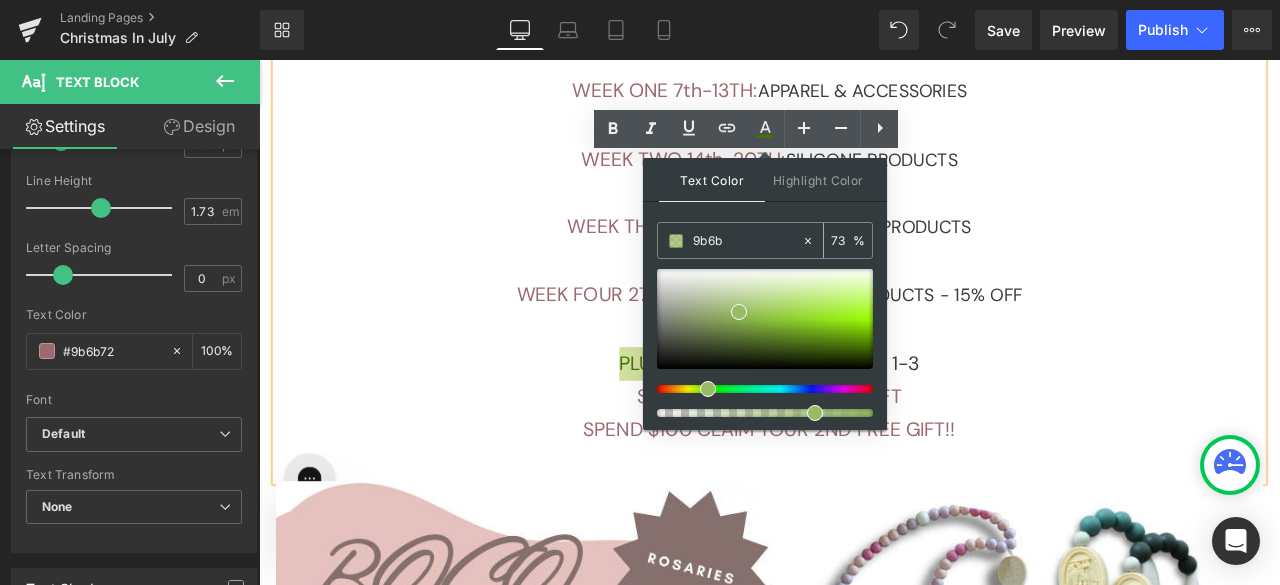 type on "9b6b7" 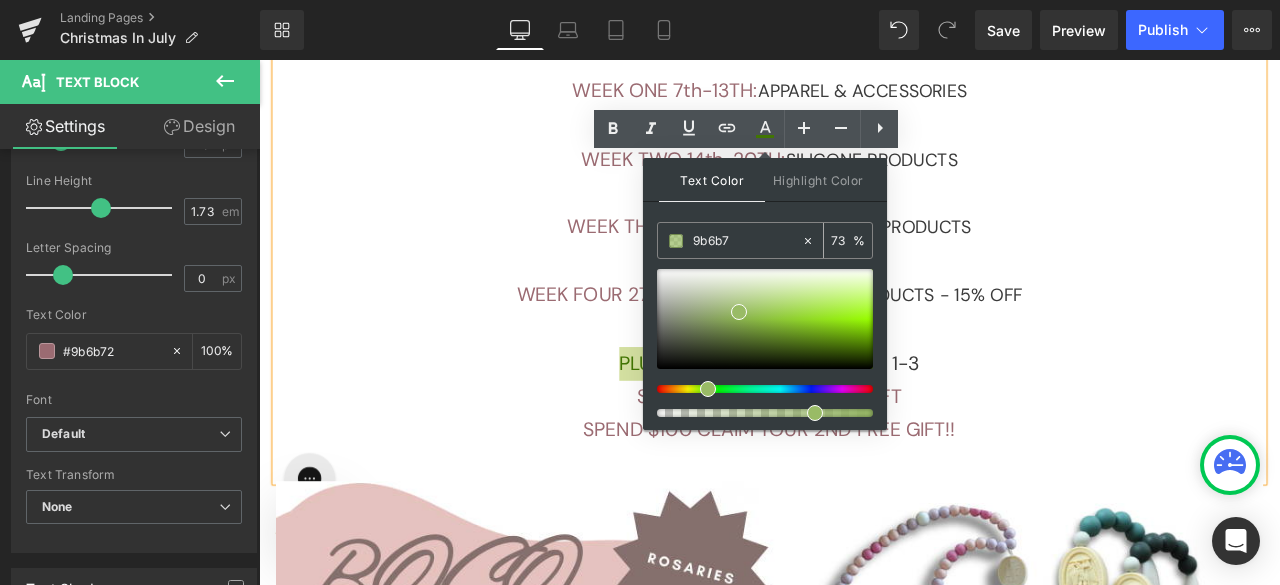 type on "0" 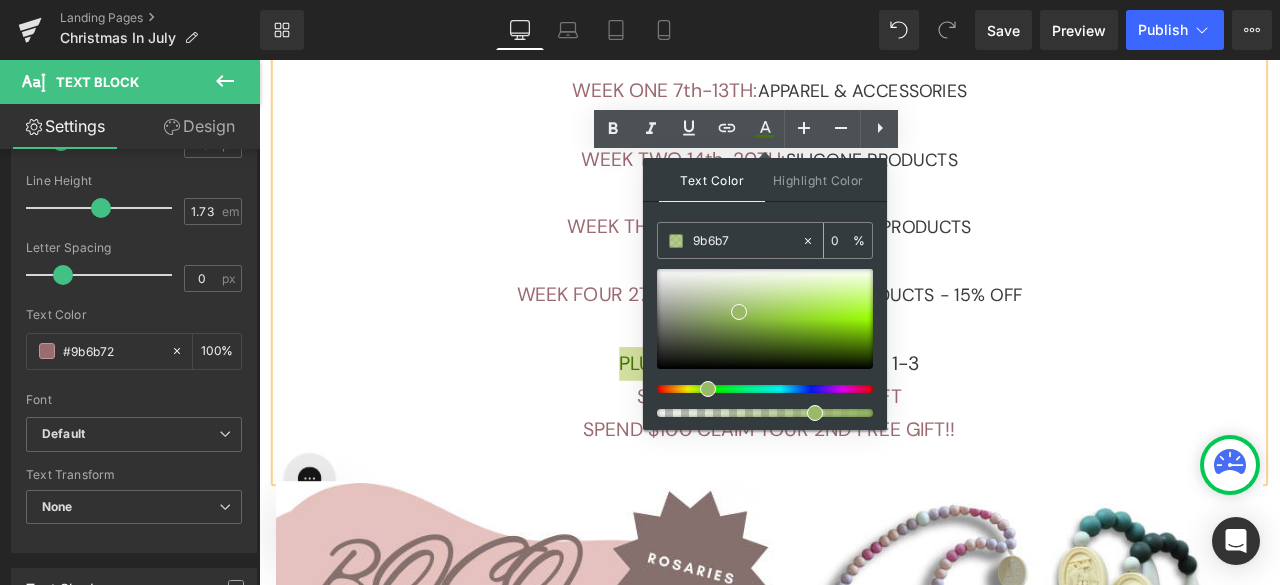 type on "9b6b72" 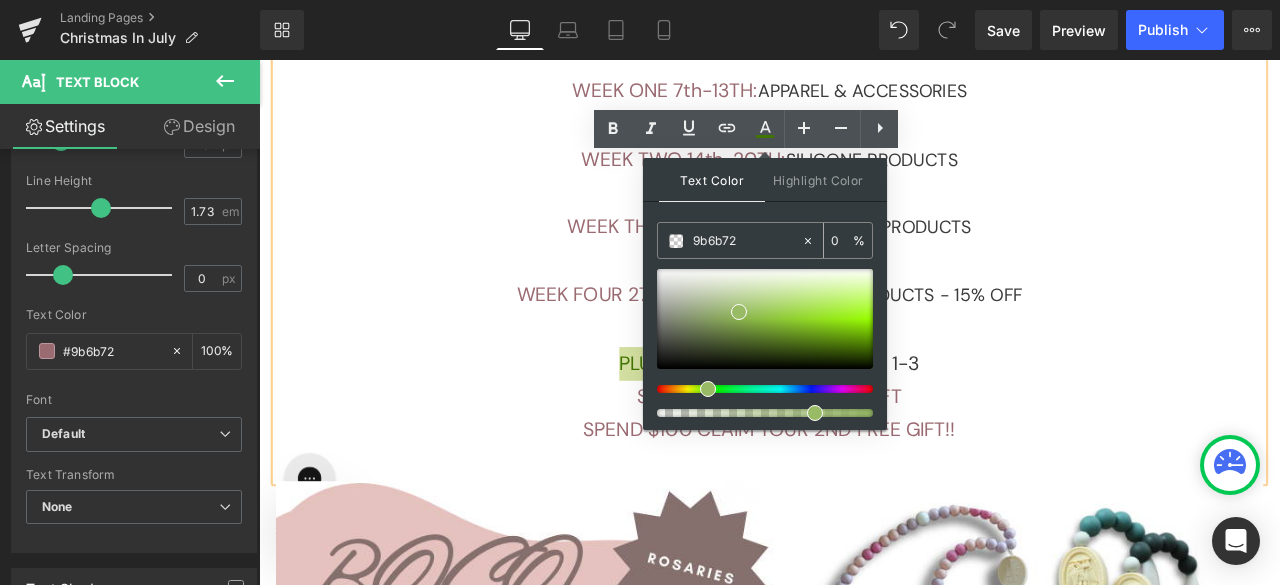 type on "100" 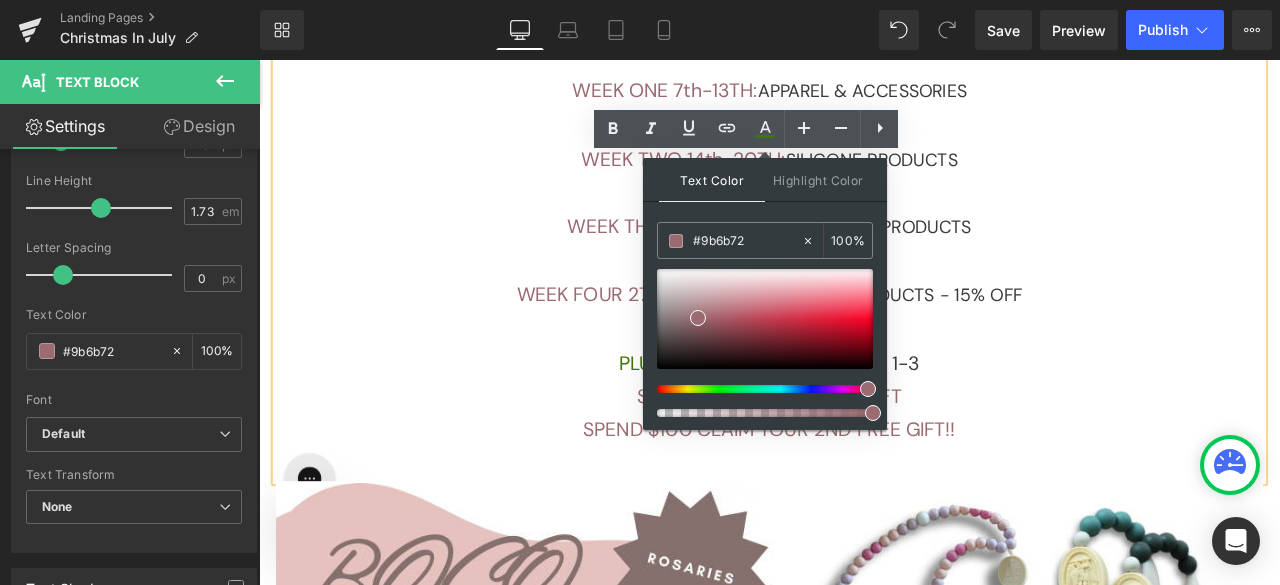 click at bounding box center (864, 380) 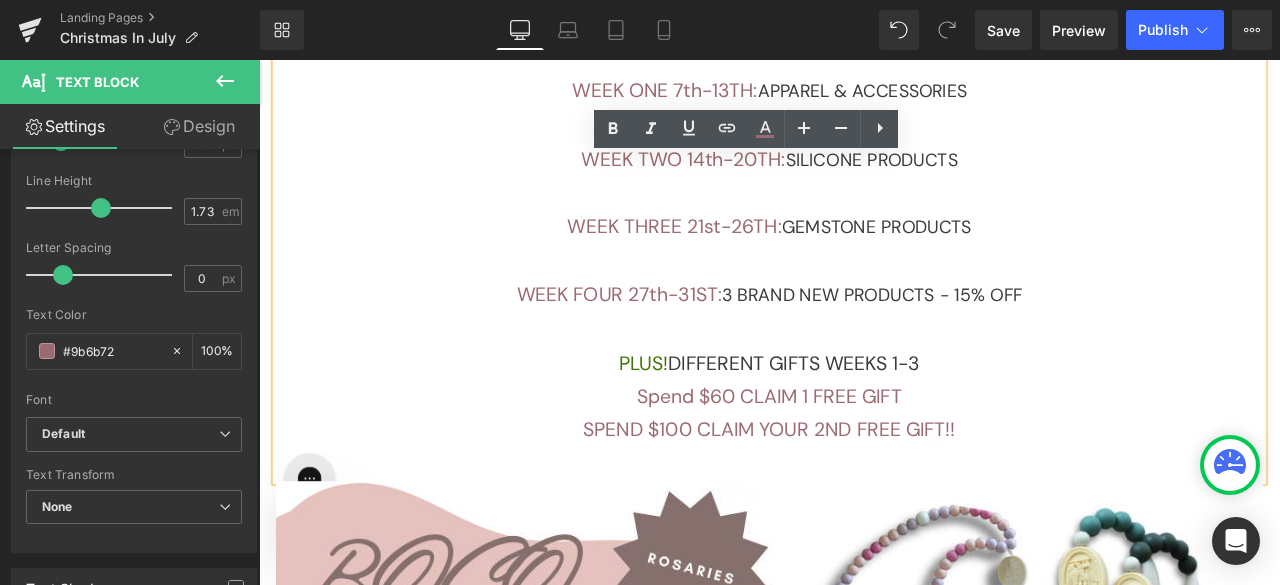 click on "PLUS!" at bounding box center (715, 419) 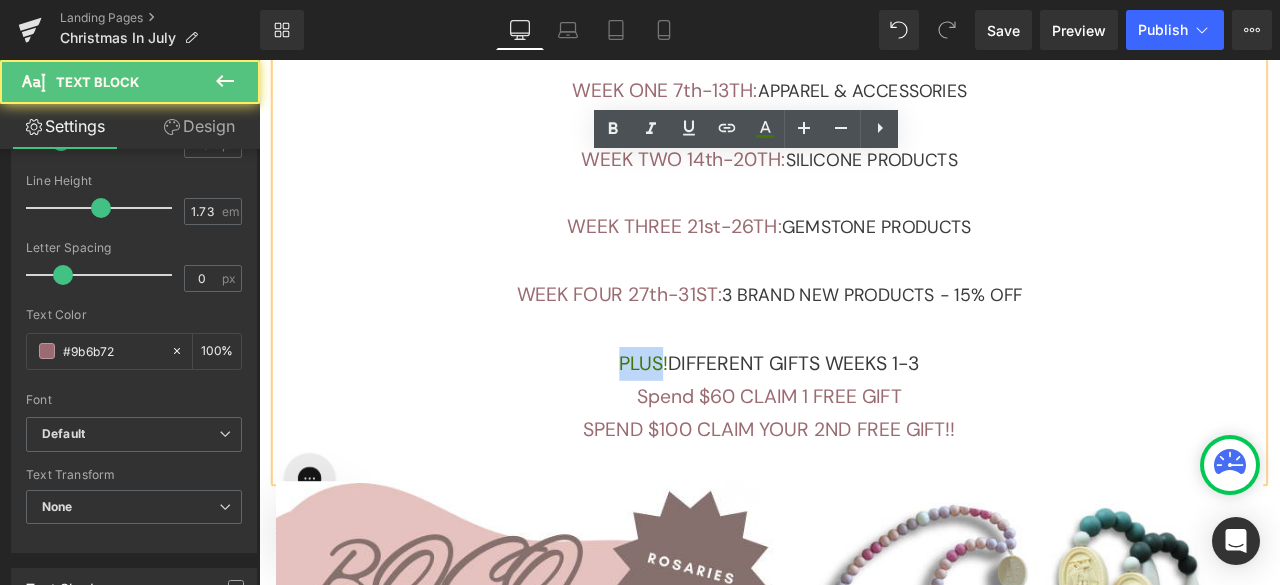 click on "PLUS!" at bounding box center [715, 419] 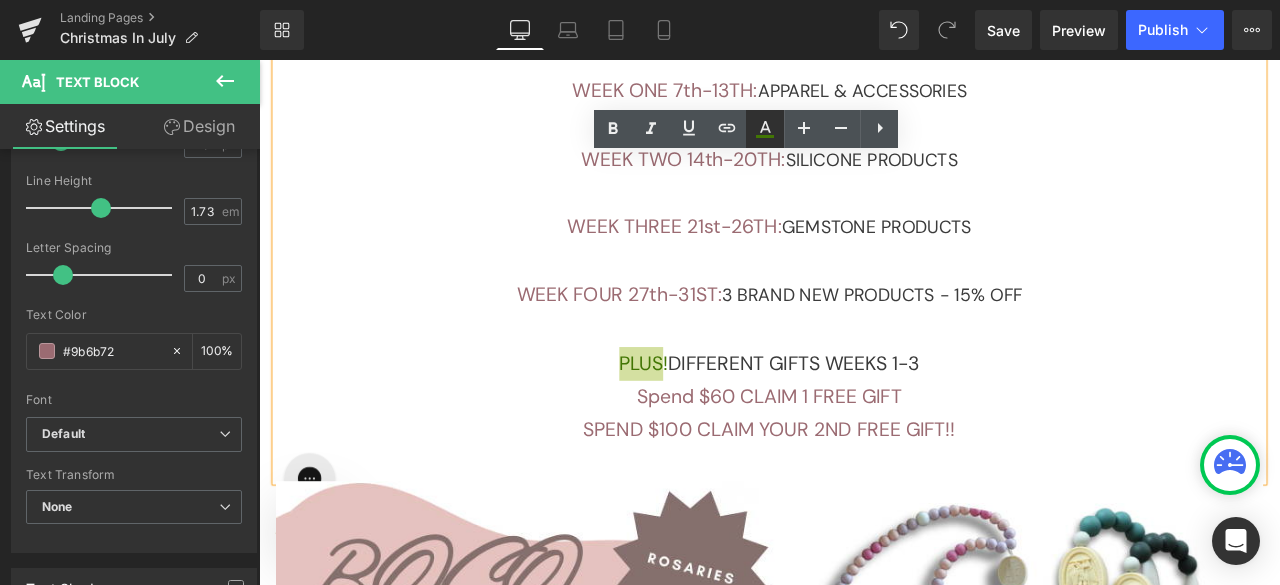 click 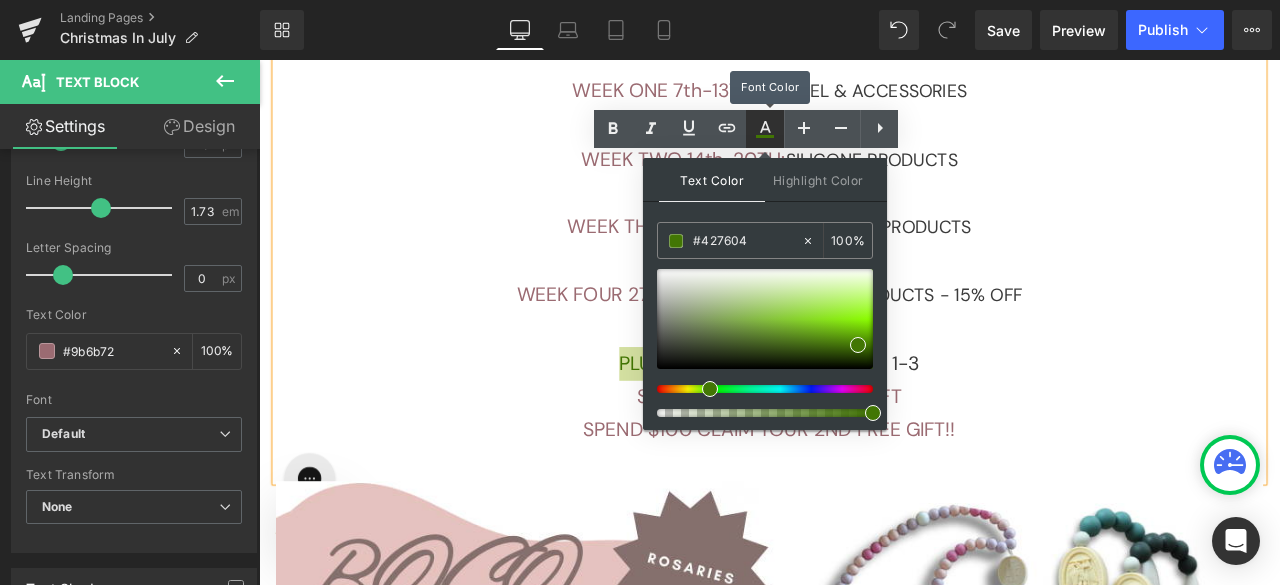 type 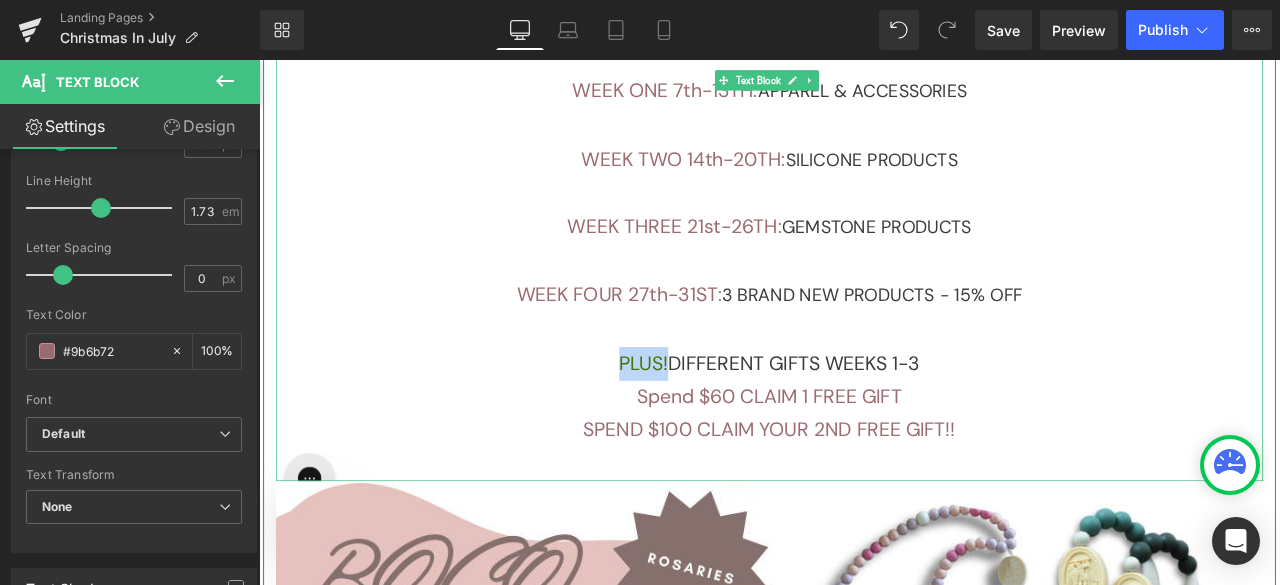 drag, startPoint x: 732, startPoint y: 414, endPoint x: 671, endPoint y: 409, distance: 61.204575 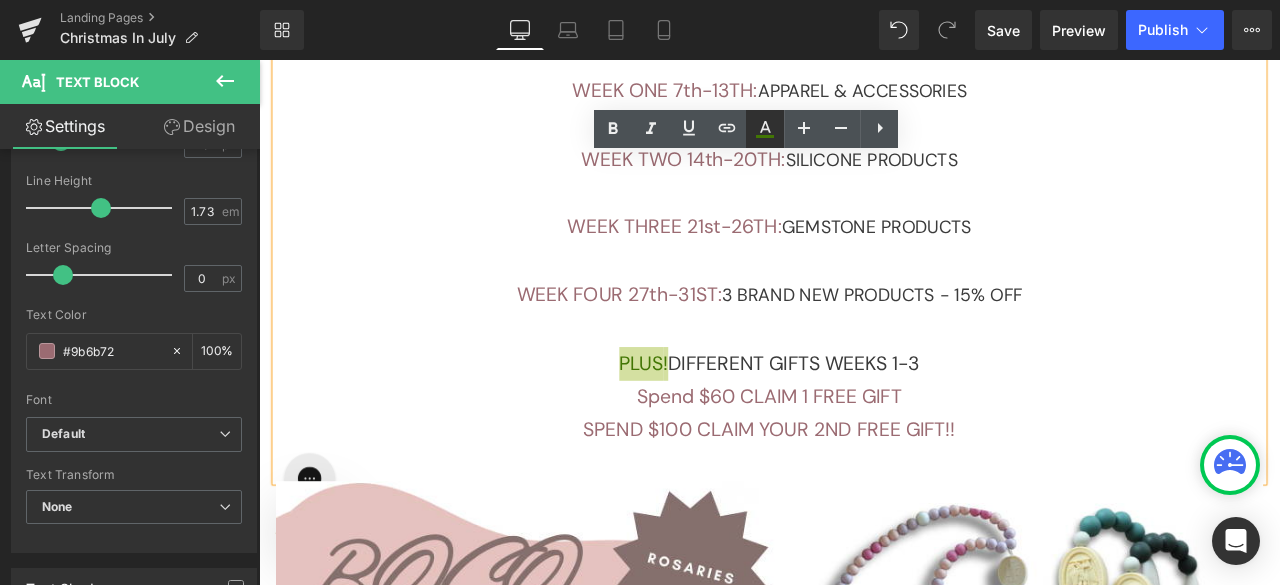 click 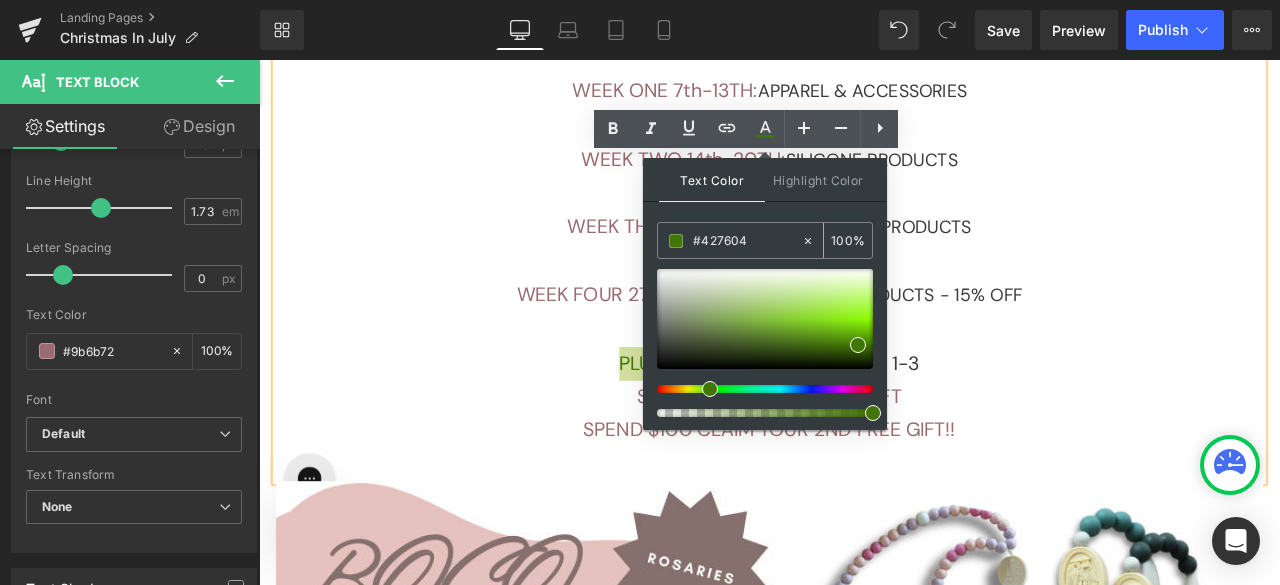 click on "#427604" at bounding box center (747, 241) 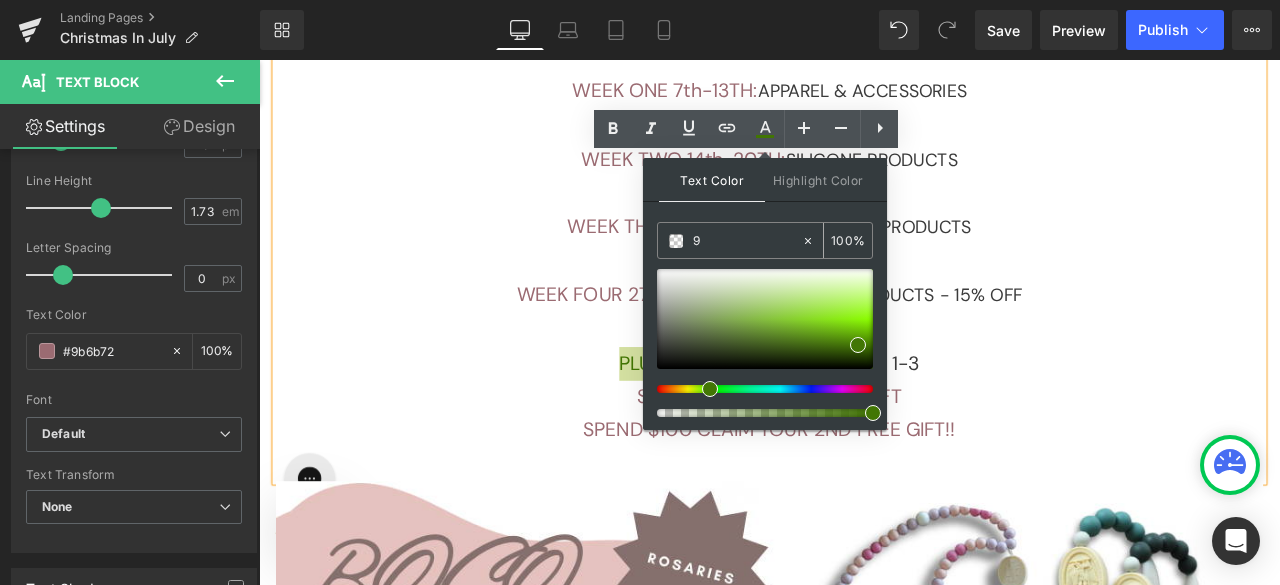 type on "9b" 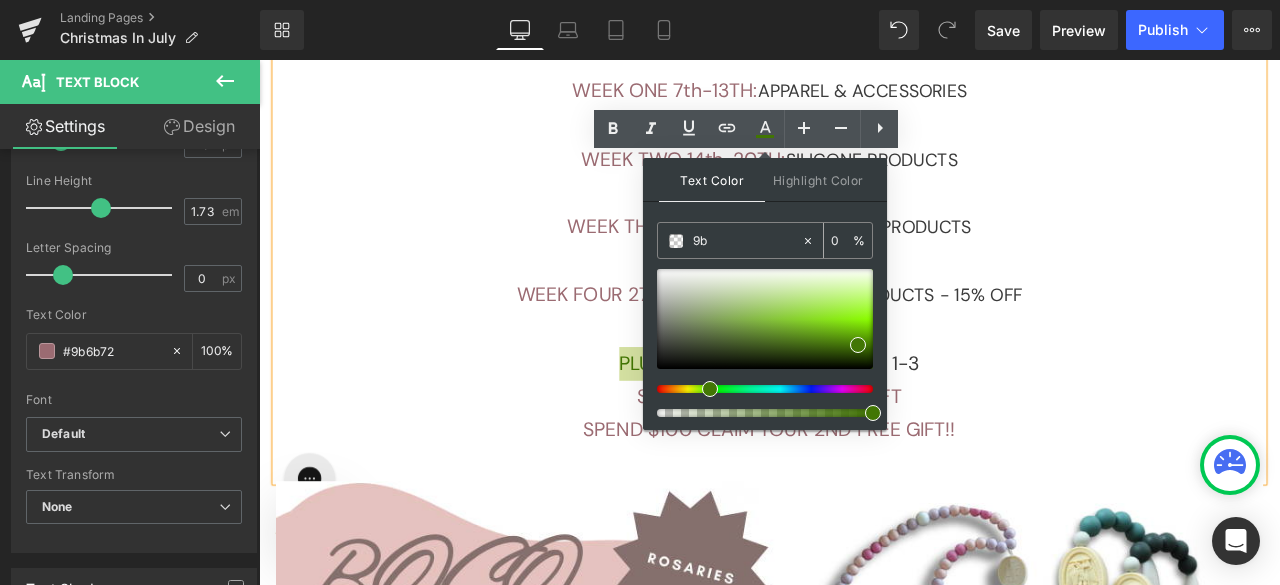 type on "9b6" 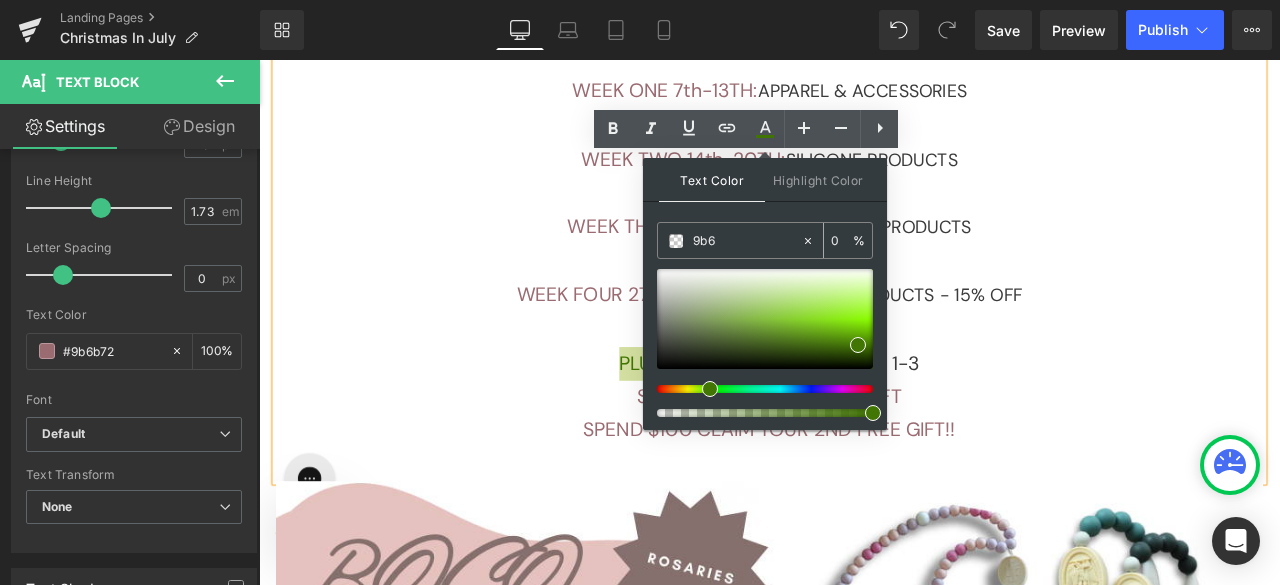 type on "100" 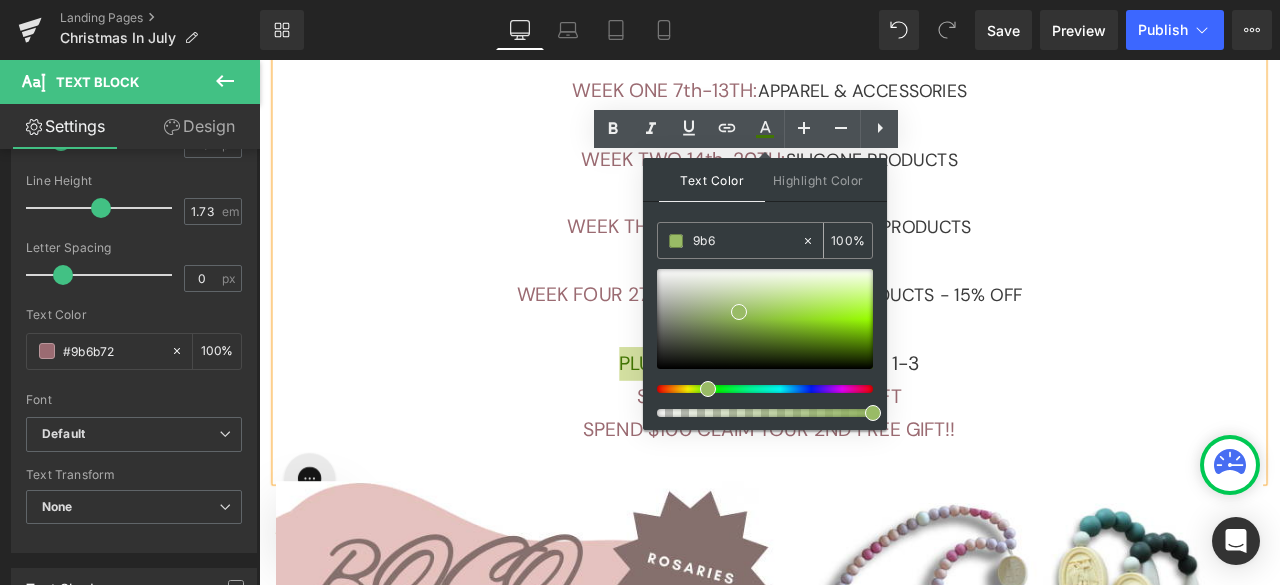 type on "9b6b" 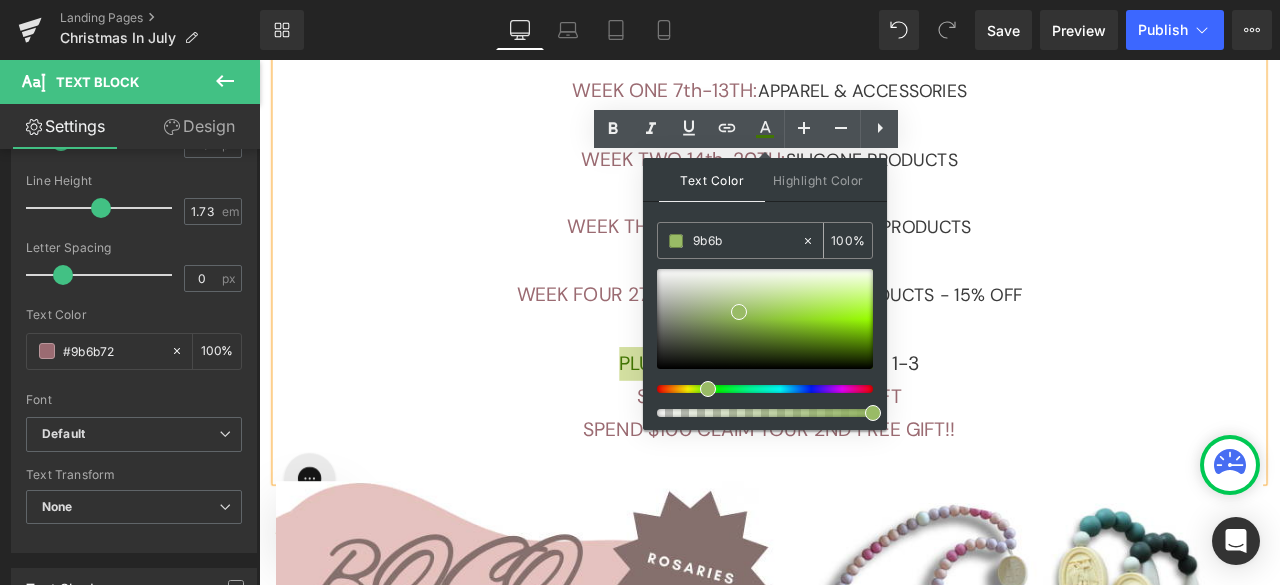 type on "73" 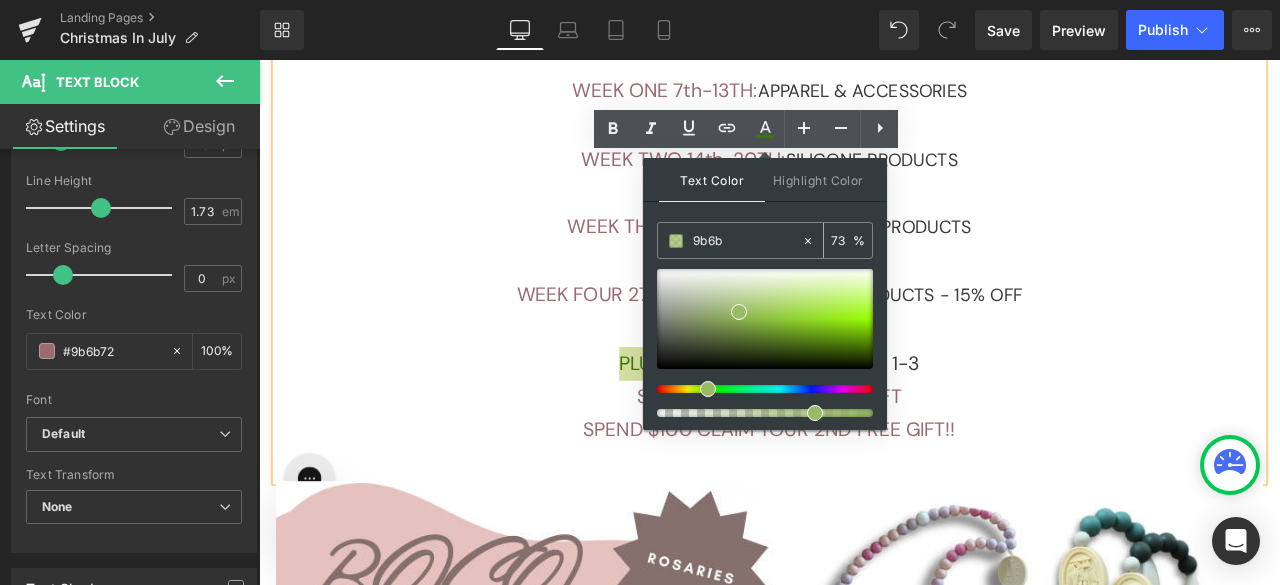 type on "9b6b7" 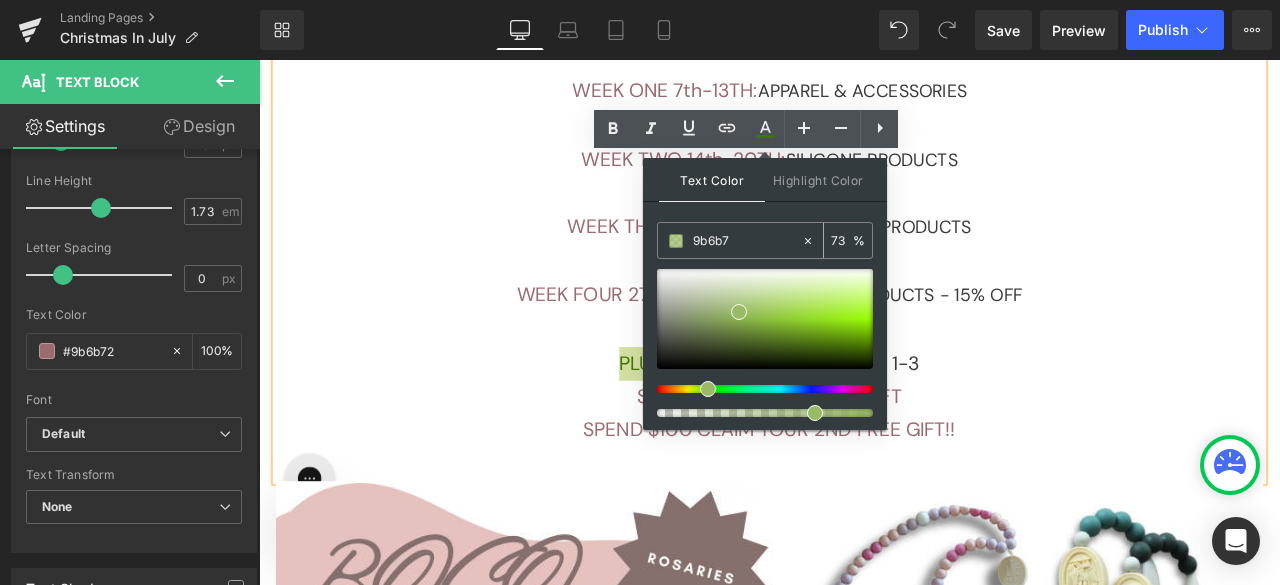 type on "0" 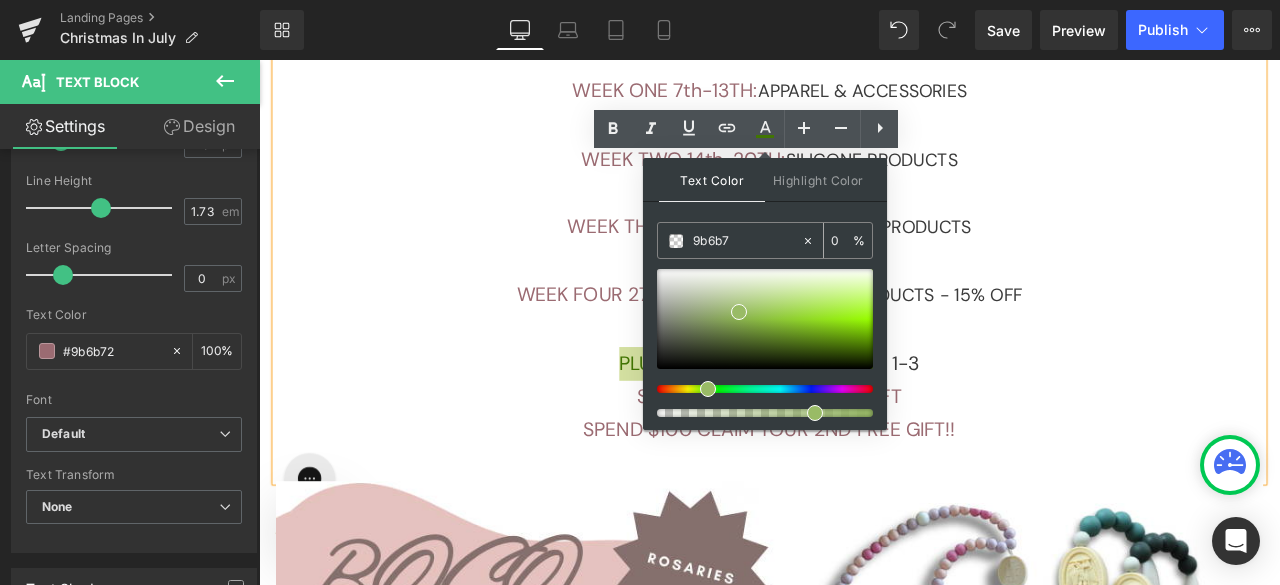 type on "9b6b72" 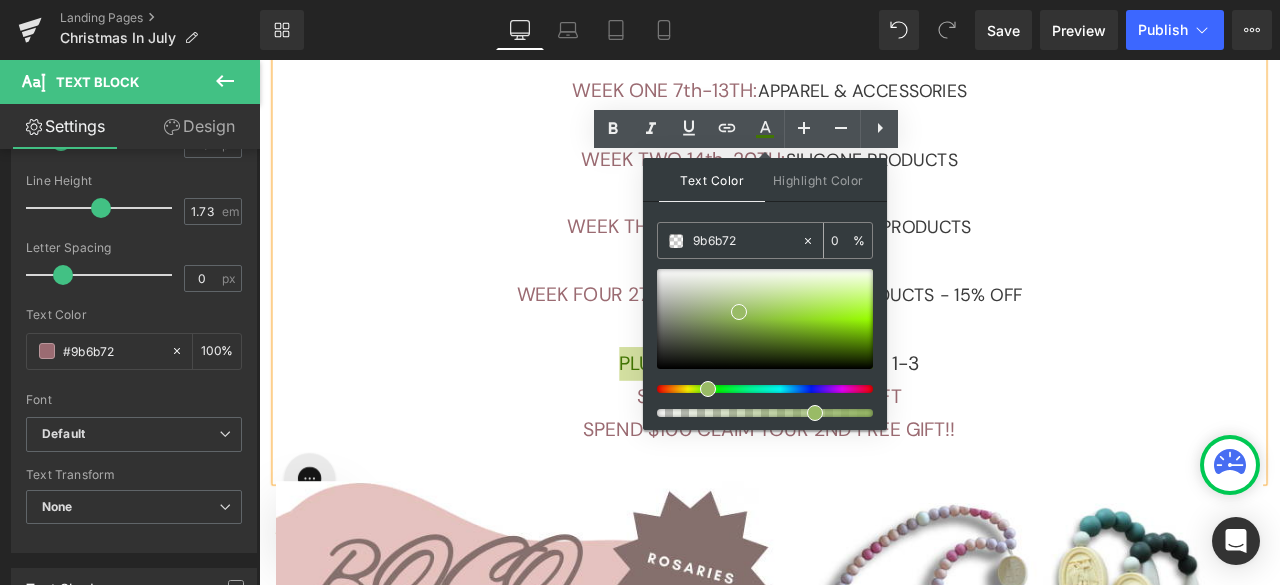 type on "100" 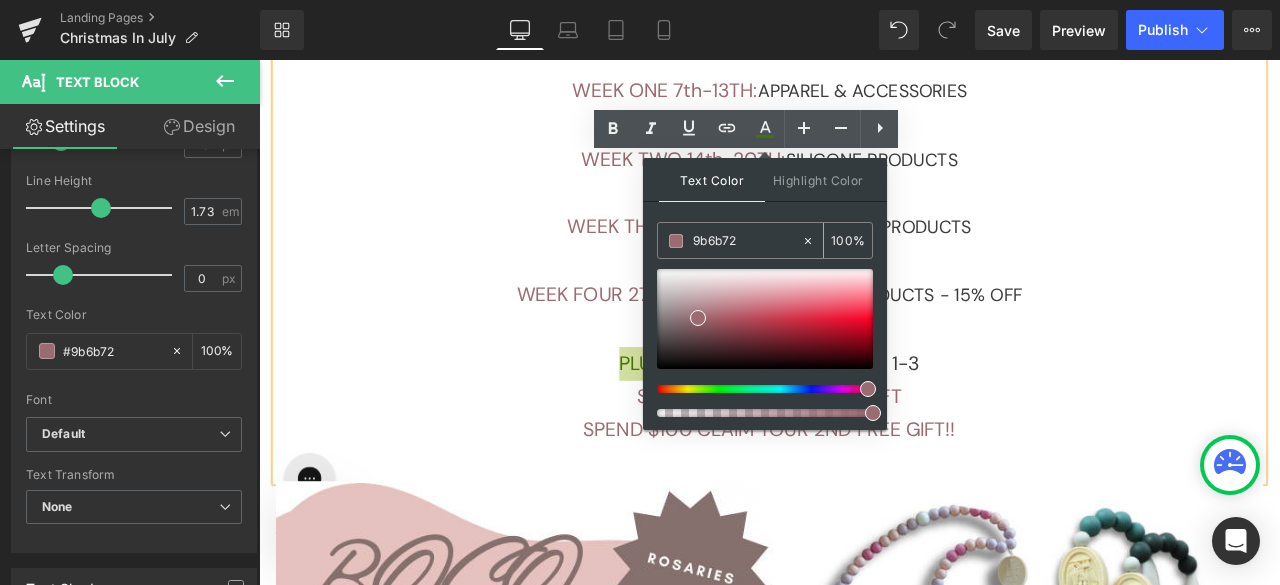 click on "9b6b72" at bounding box center (747, 241) 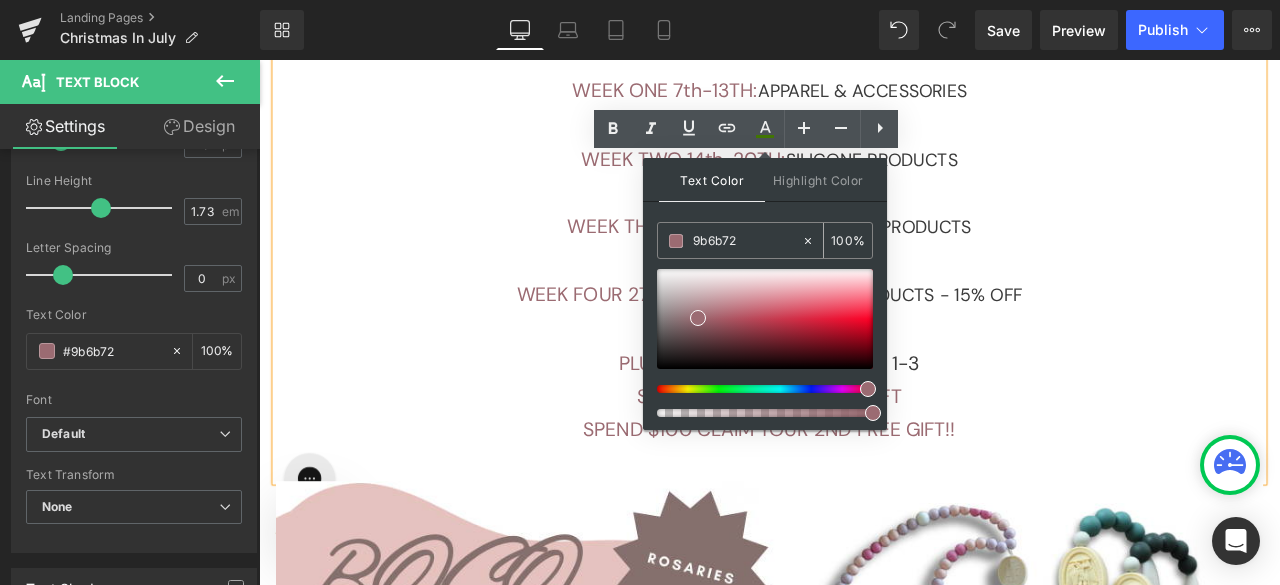 type on "#9b6b72" 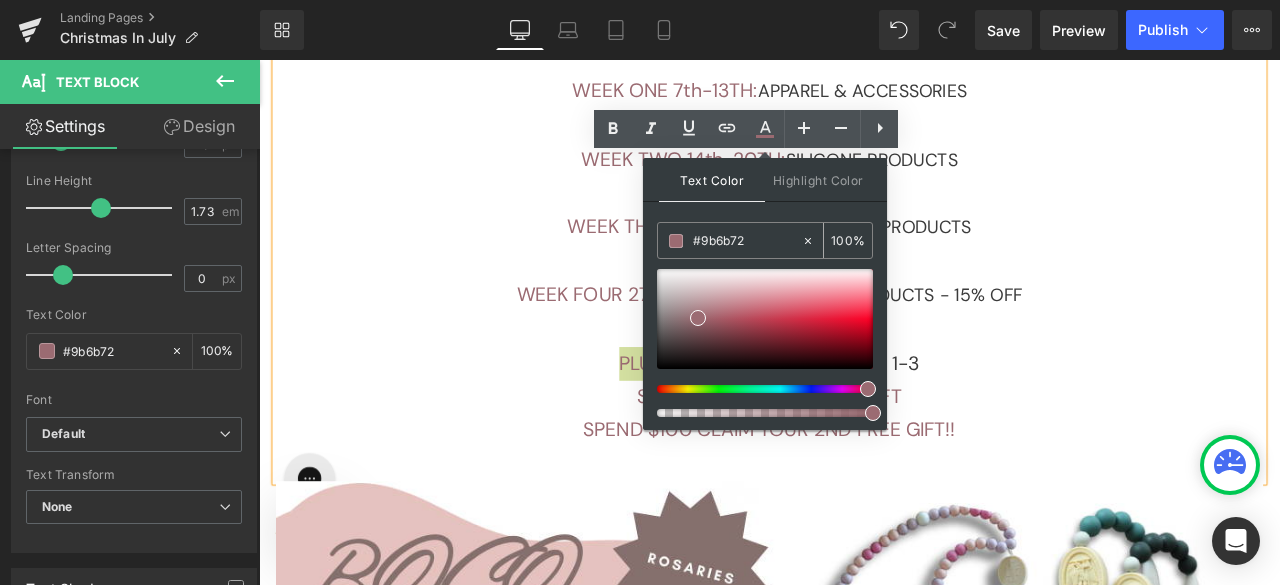 click at bounding box center (676, 241) 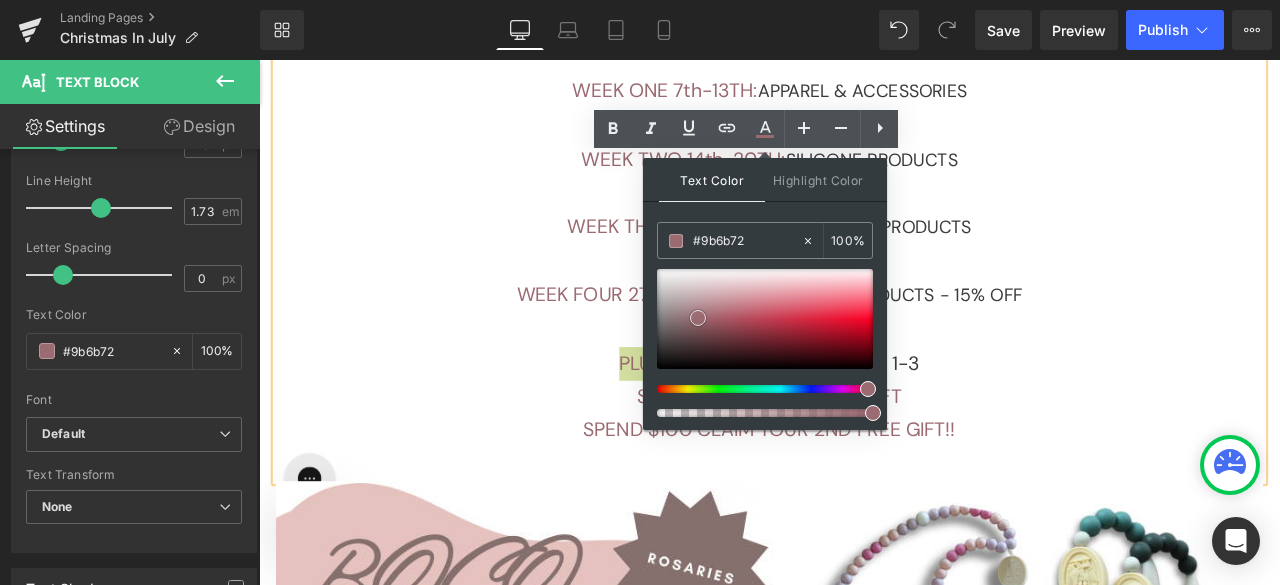 click at bounding box center [698, 318] 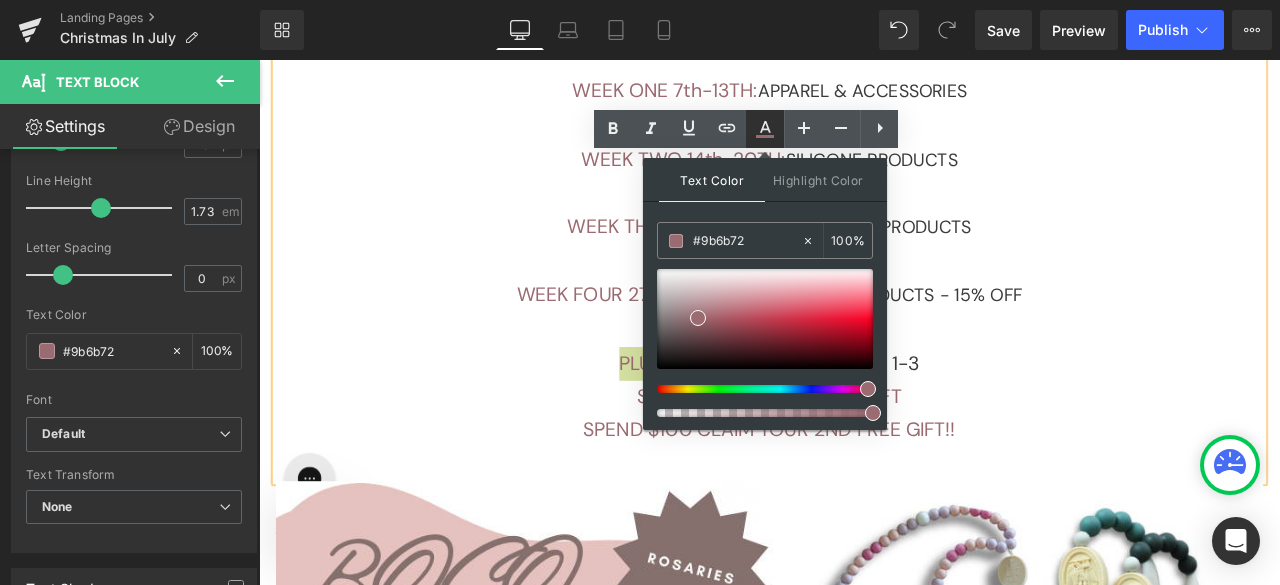 click 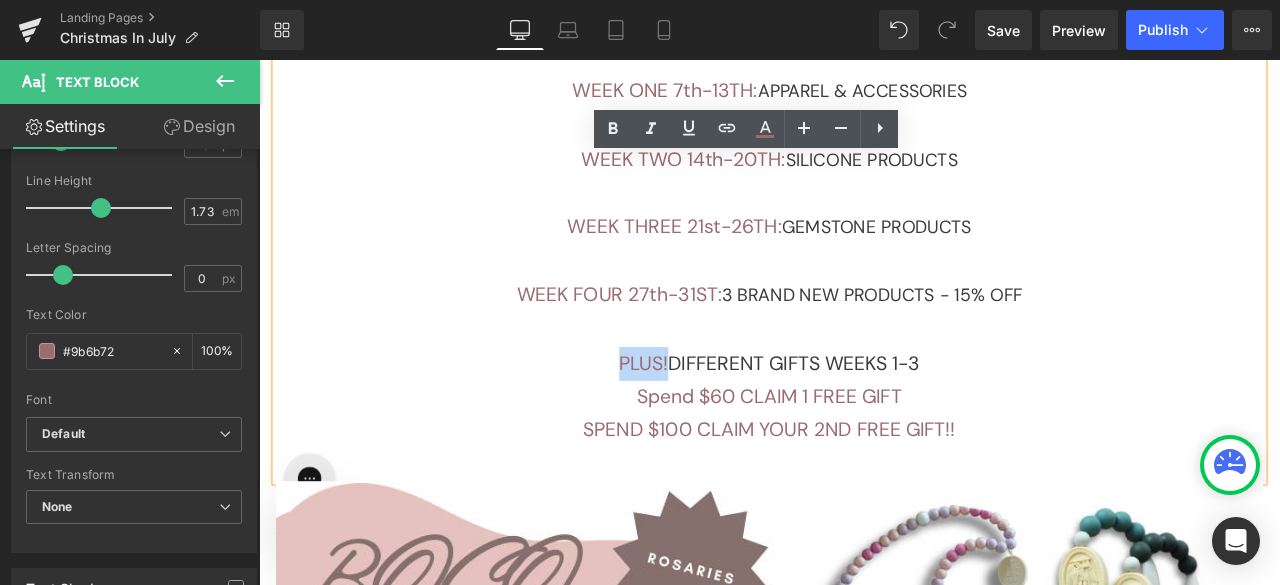 click at bounding box center [864, 380] 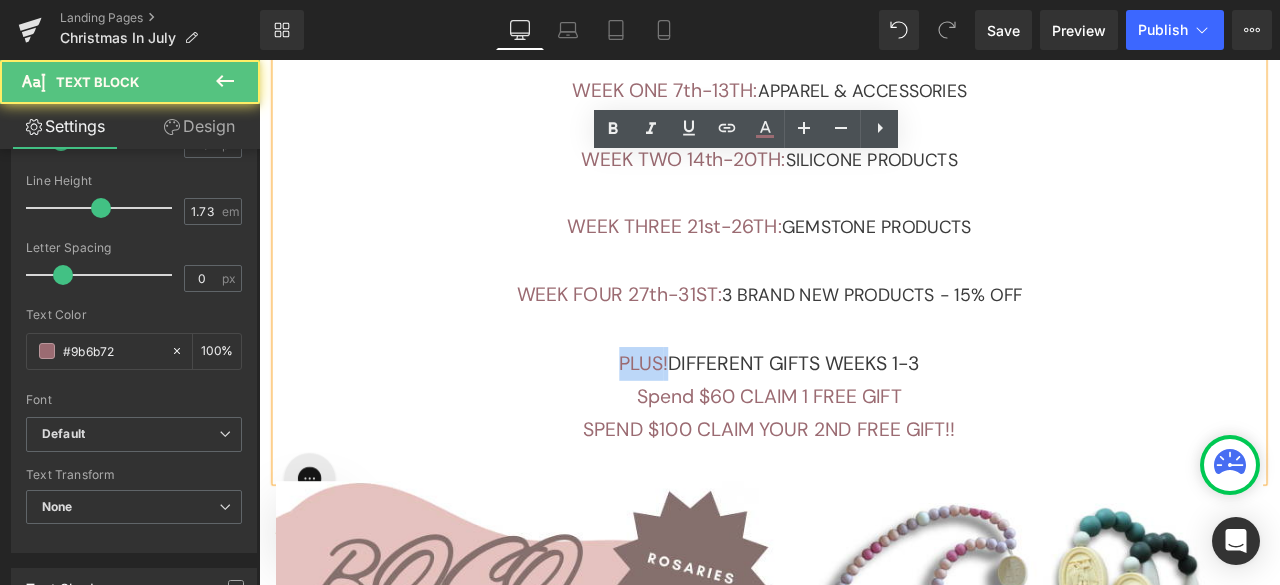 drag, startPoint x: 733, startPoint y: 402, endPoint x: 675, endPoint y: 404, distance: 58.034473 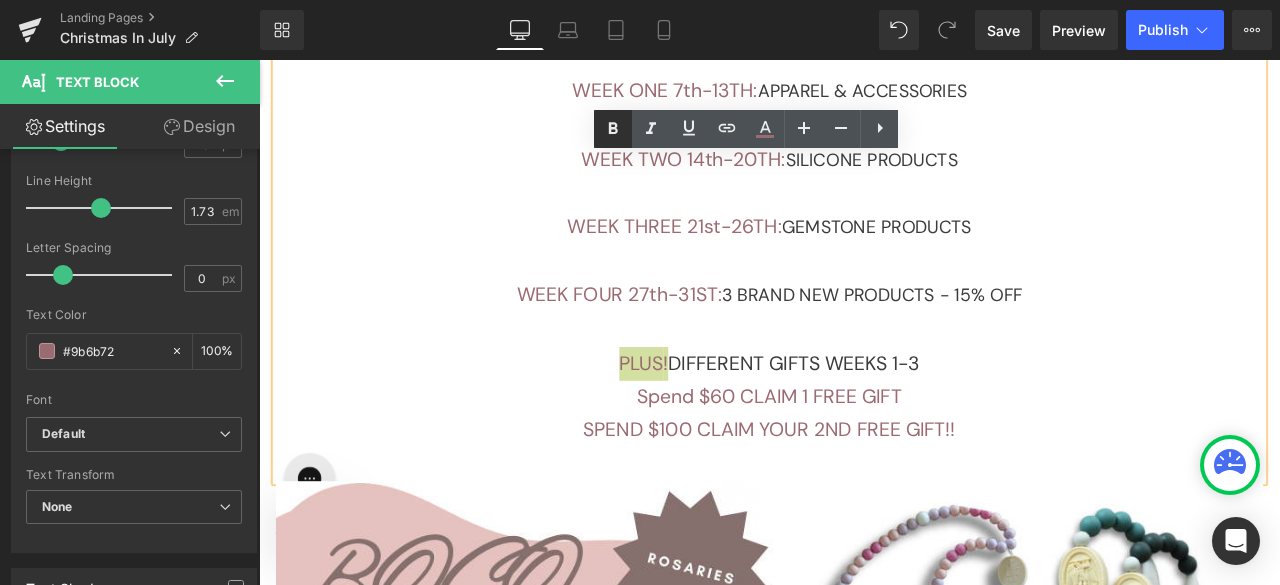 click 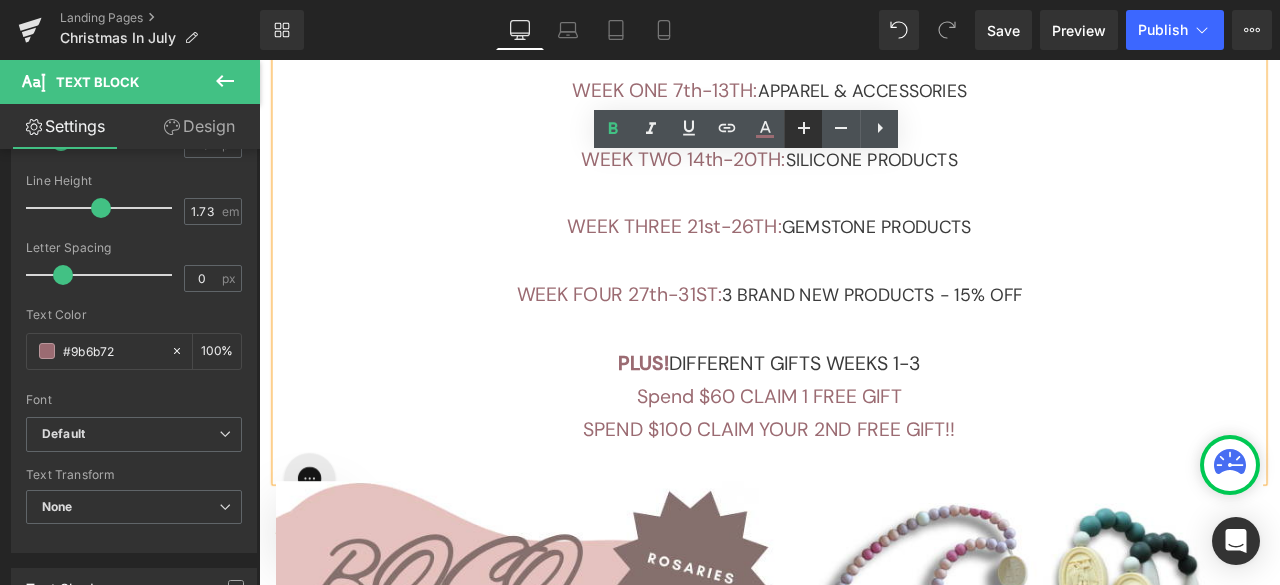 click 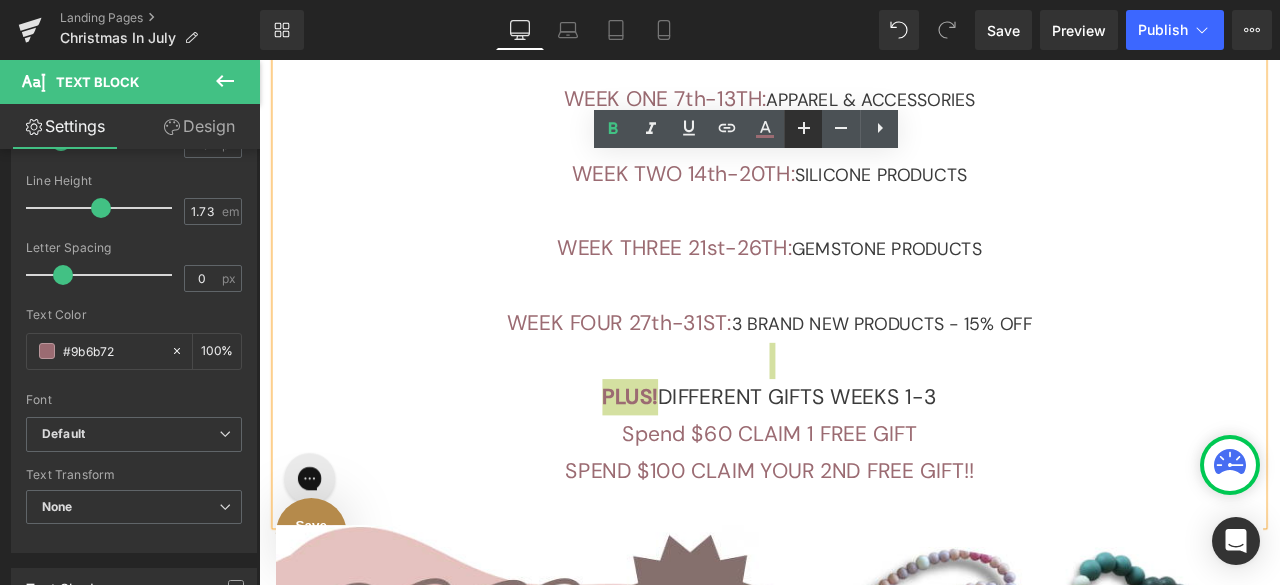 scroll, scrollTop: 1116, scrollLeft: 0, axis: vertical 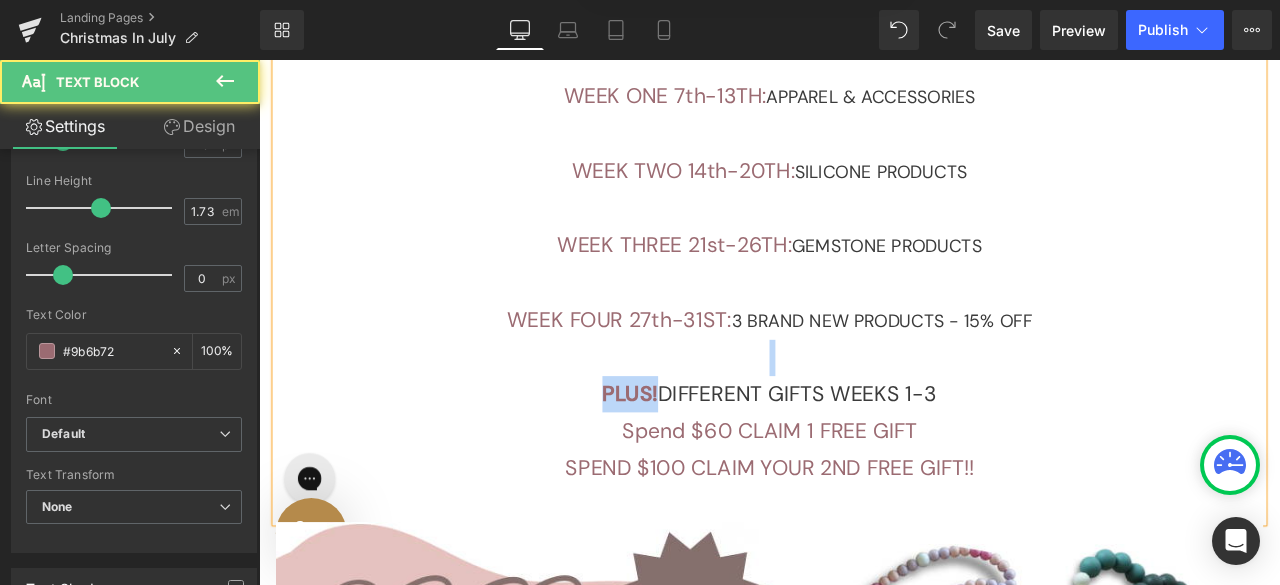 click at bounding box center [864, 413] 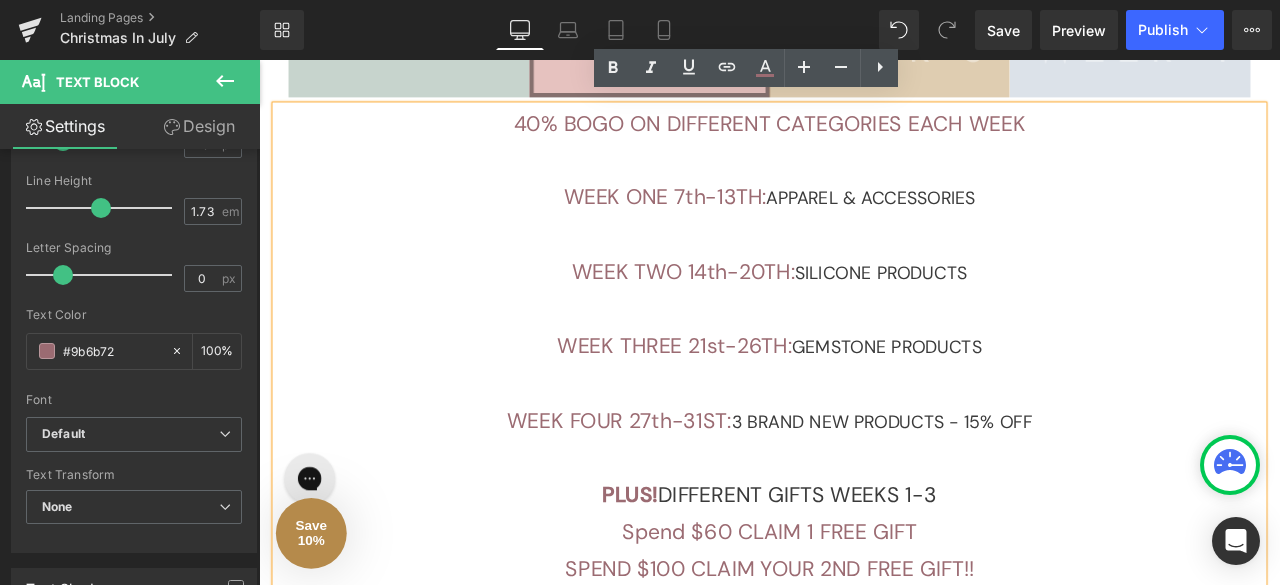 scroll, scrollTop: 1002, scrollLeft: 0, axis: vertical 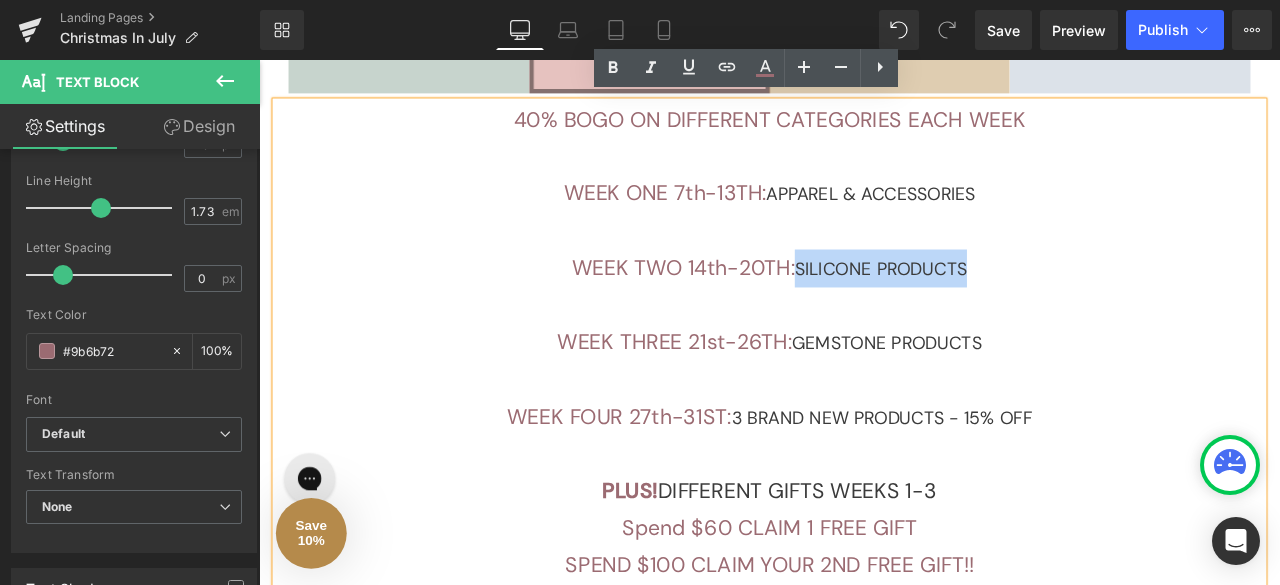 drag, startPoint x: 1099, startPoint y: 299, endPoint x: 891, endPoint y: 296, distance: 208.02164 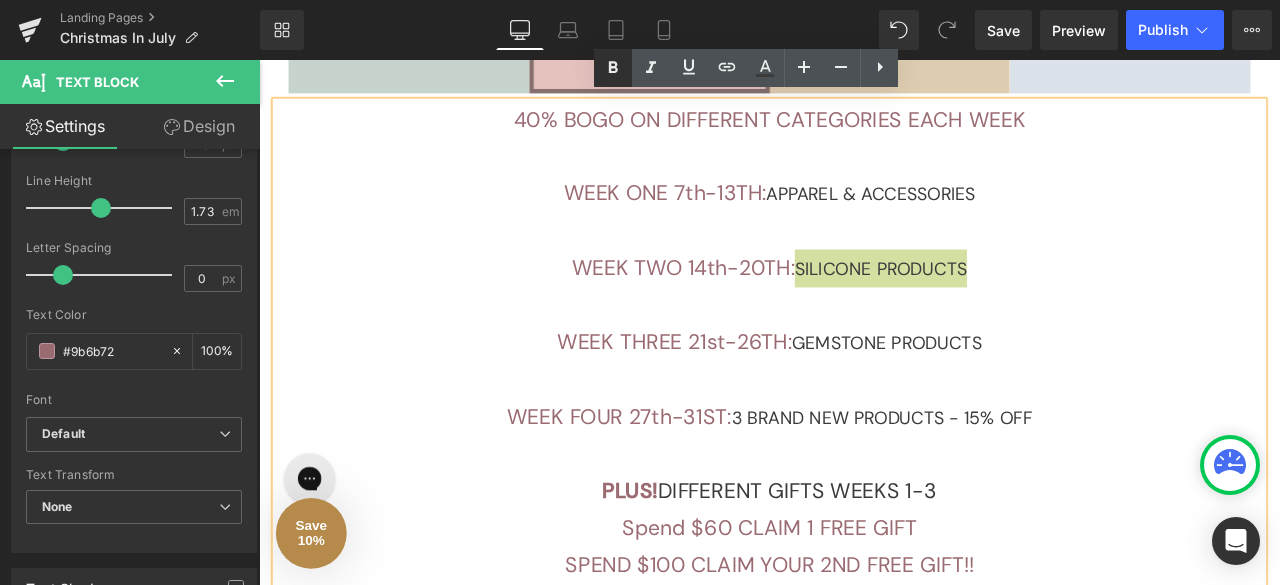 click 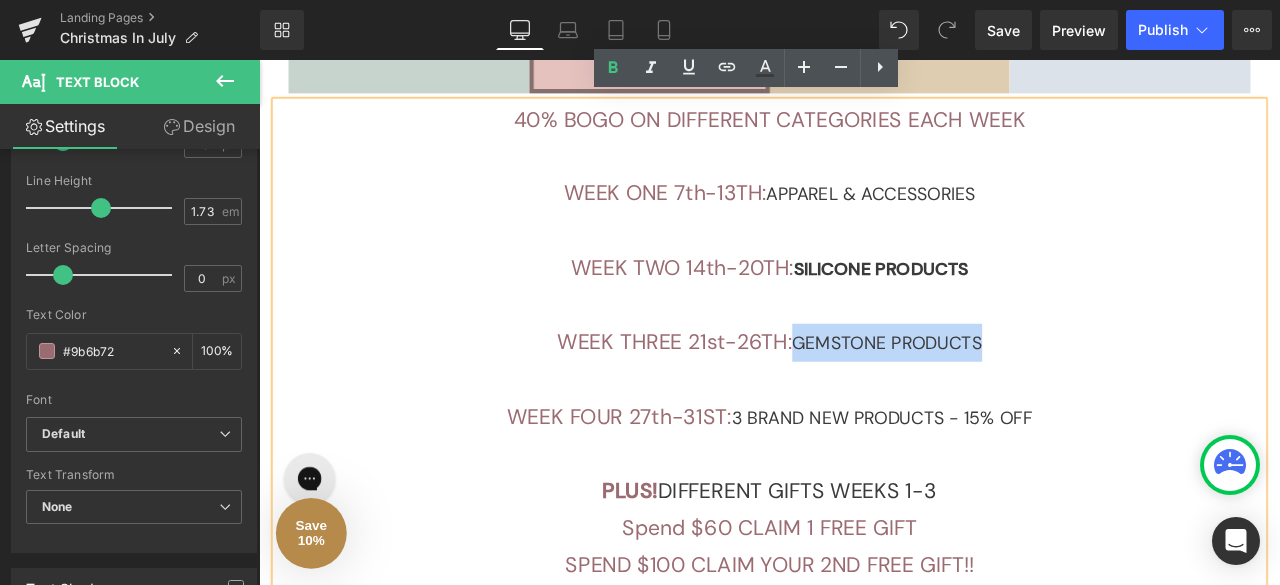 drag, startPoint x: 1115, startPoint y: 382, endPoint x: 886, endPoint y: 386, distance: 229.03493 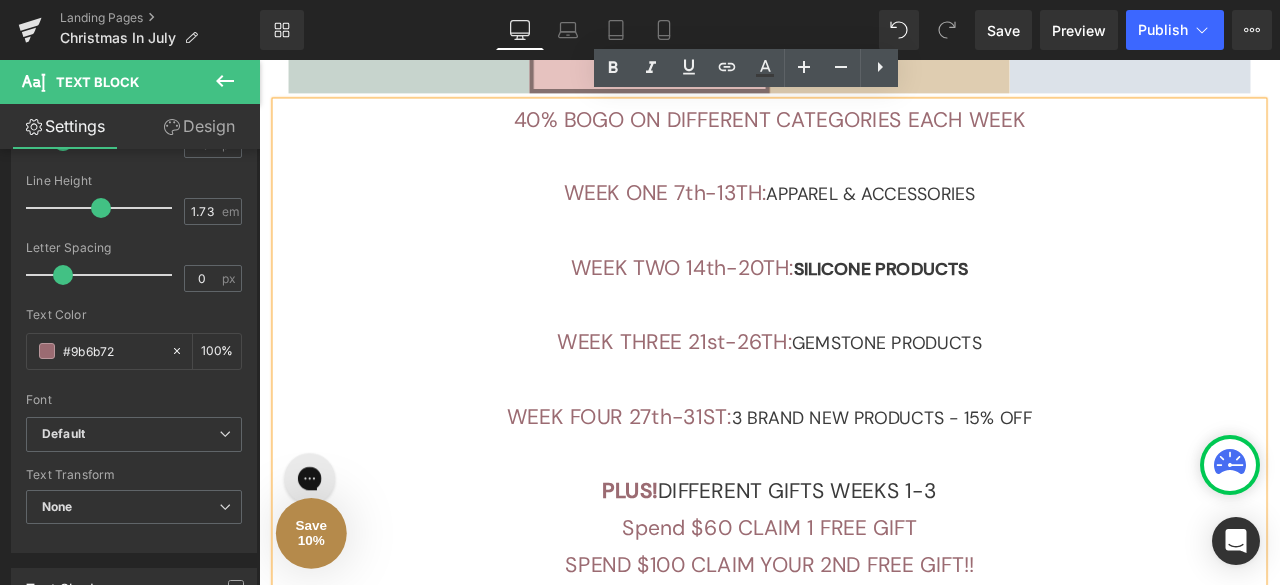 click on "WEEK TWO 14th-20TH:  SILICONE PRODUCTS" at bounding box center (864, 306) 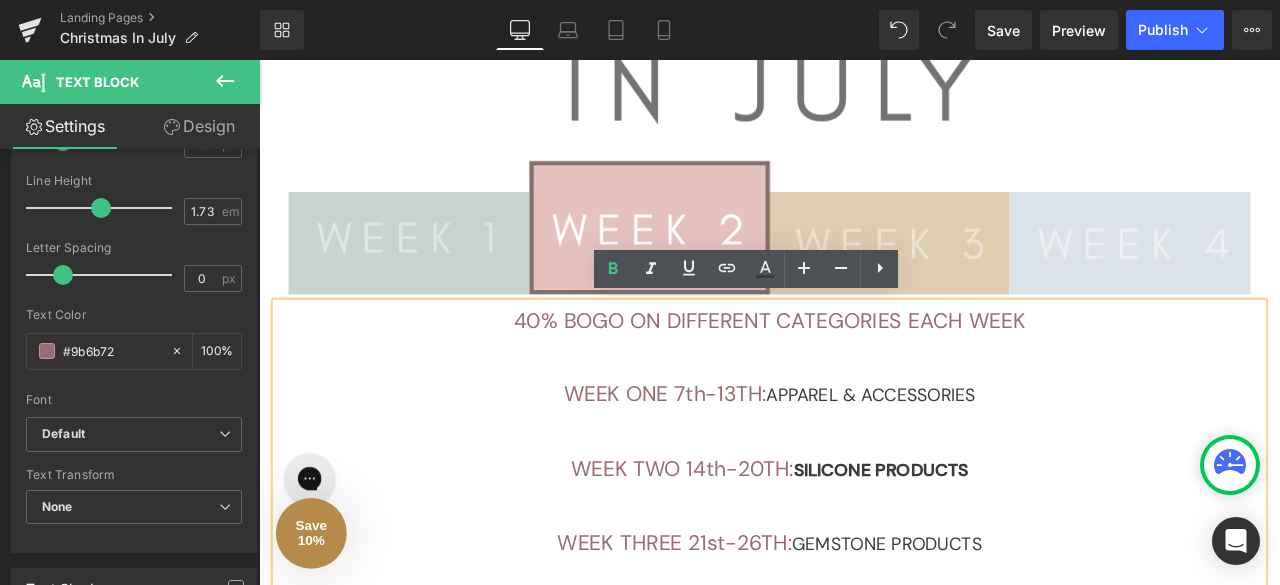 scroll, scrollTop: 762, scrollLeft: 0, axis: vertical 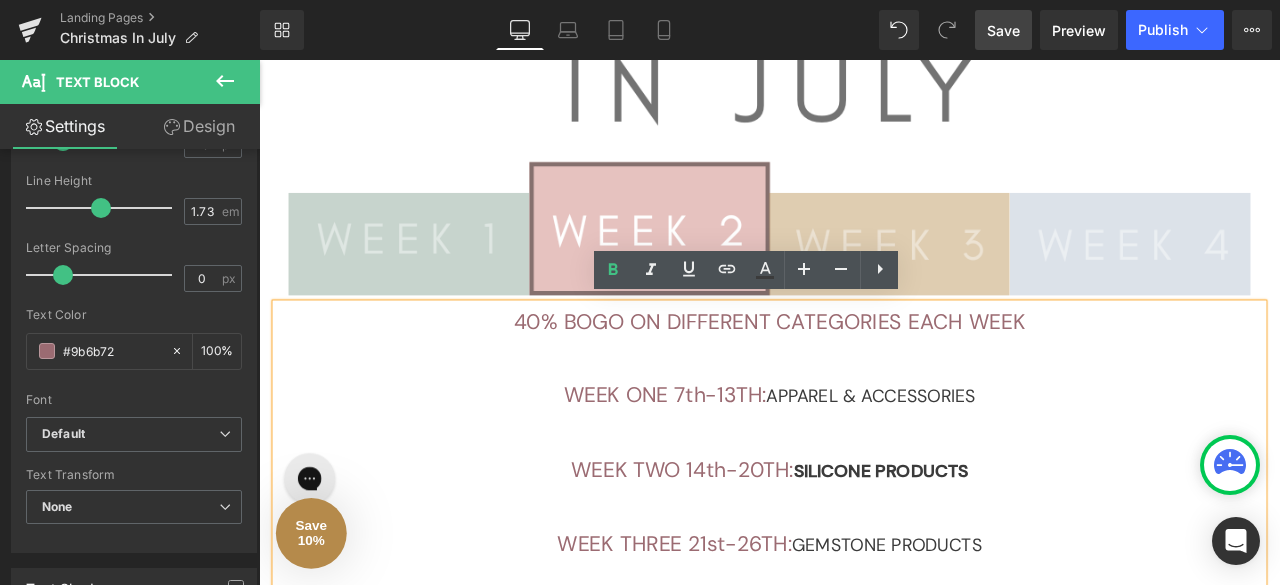 click on "Save" at bounding box center (1003, 30) 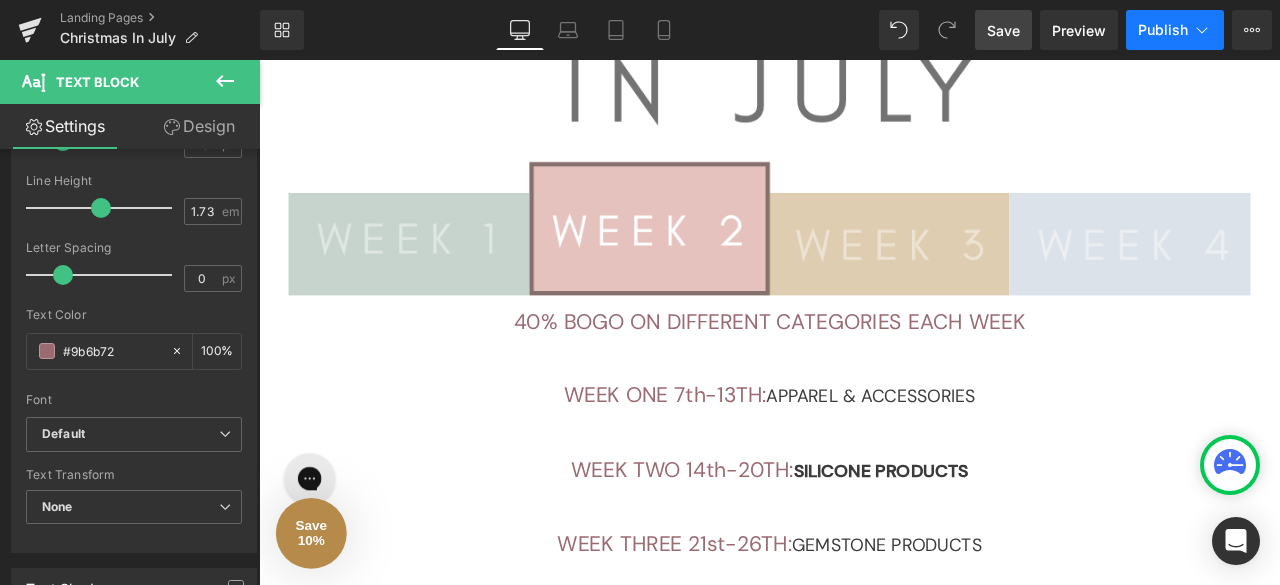click on "Publish" at bounding box center (1175, 30) 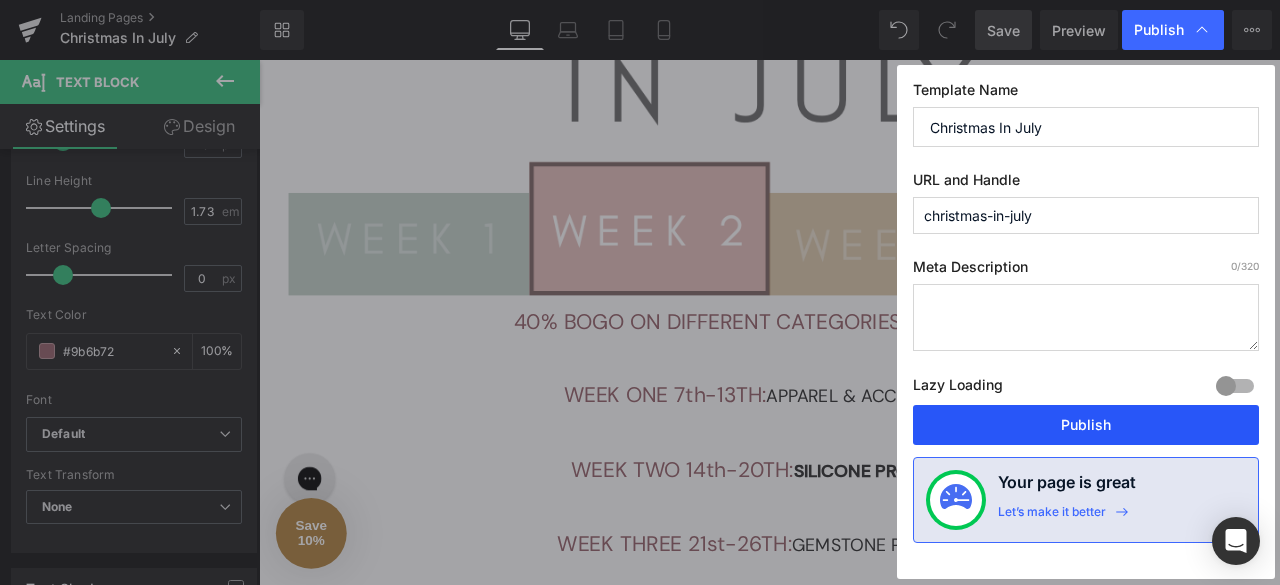click on "Publish" at bounding box center [1086, 425] 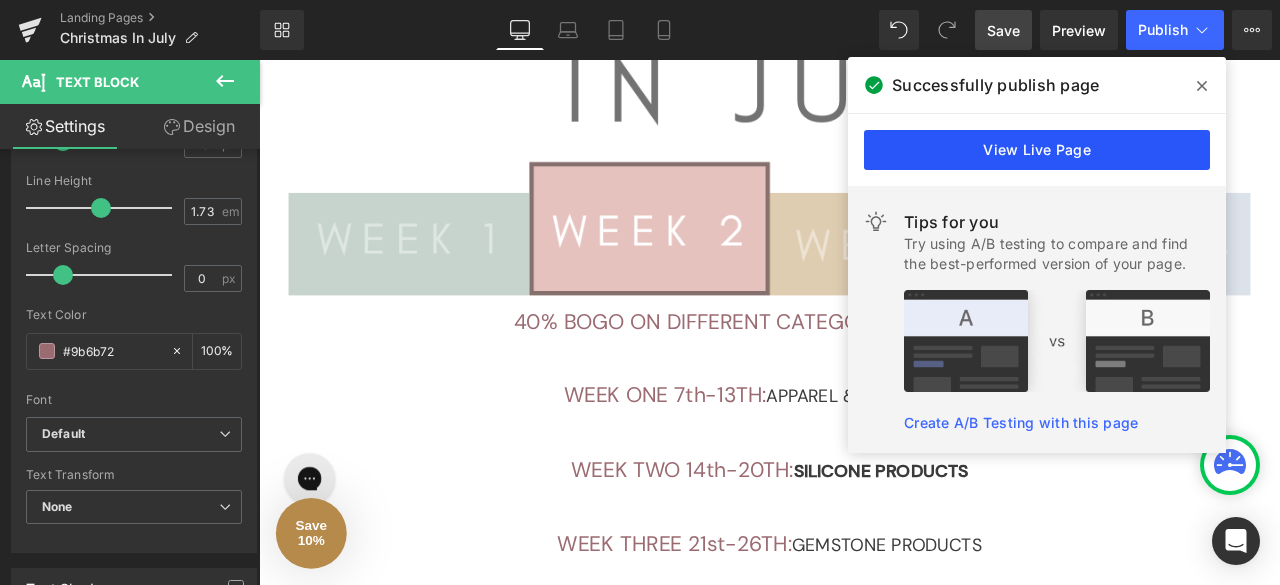 click on "View Live Page" at bounding box center (1037, 150) 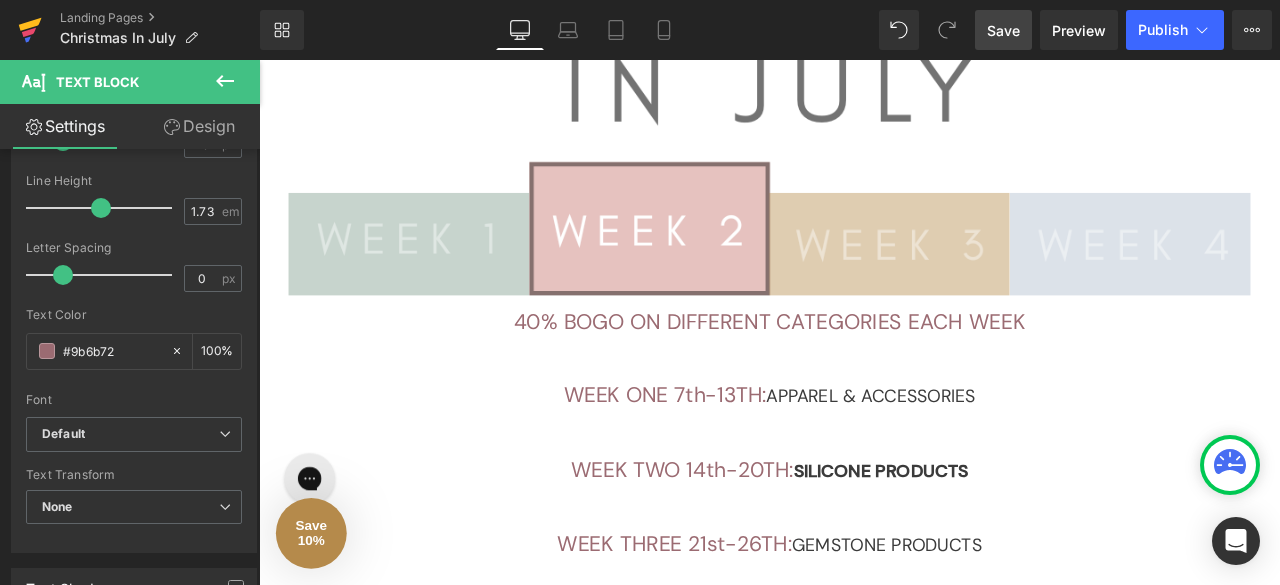 click at bounding box center [30, 30] 